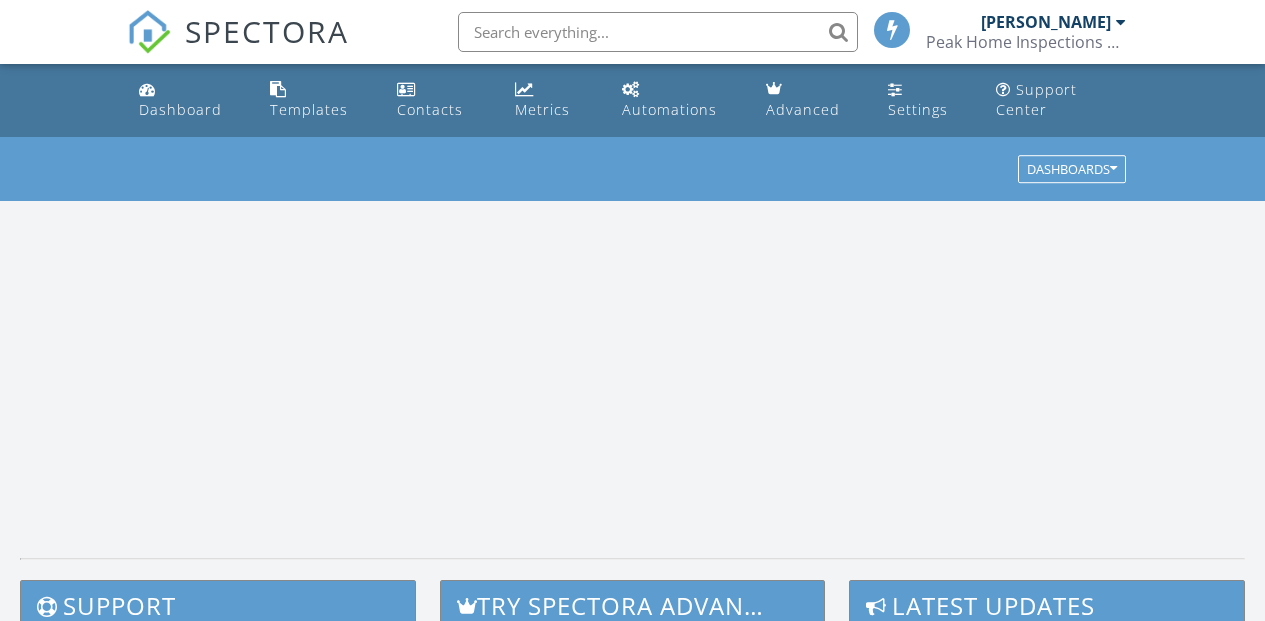 scroll, scrollTop: 0, scrollLeft: 0, axis: both 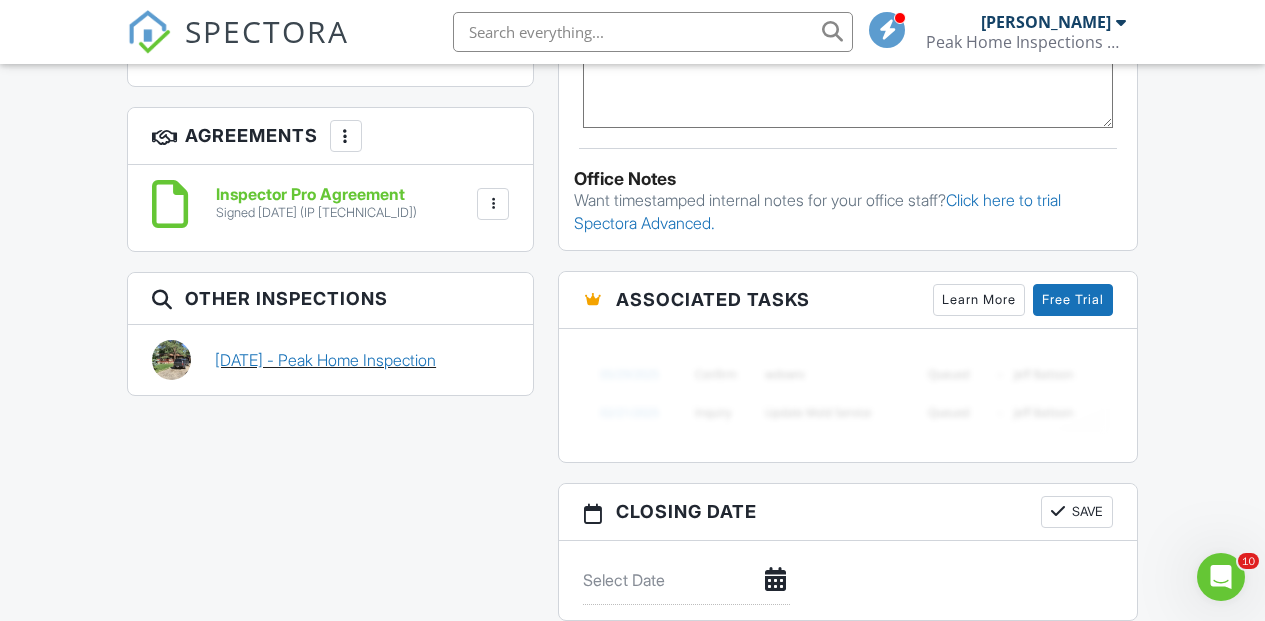 click on "[DATE] - Peak Home Inspection" at bounding box center [325, 360] 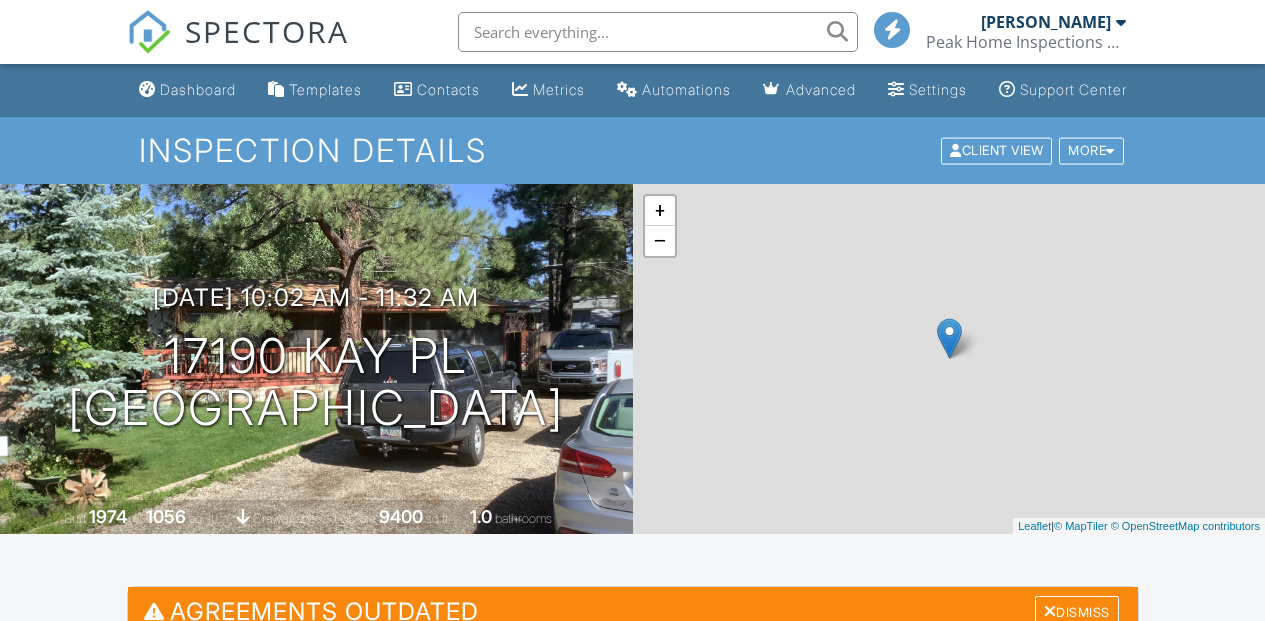 scroll, scrollTop: 368, scrollLeft: 0, axis: vertical 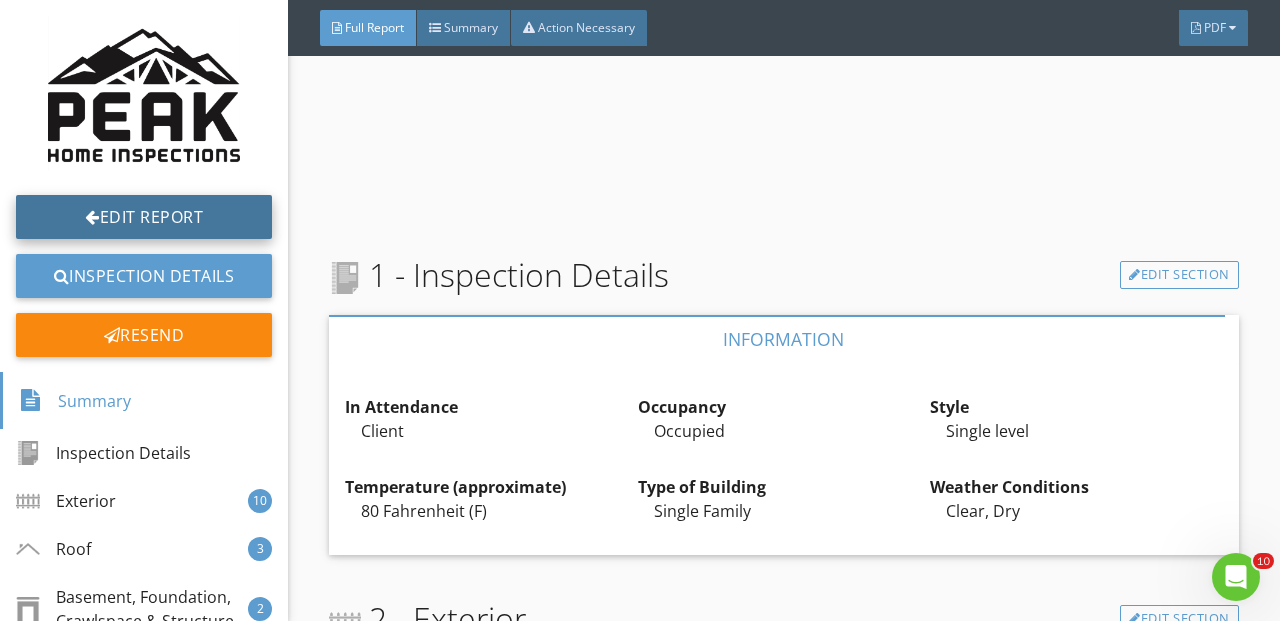 click on "Edit Report" at bounding box center (144, 217) 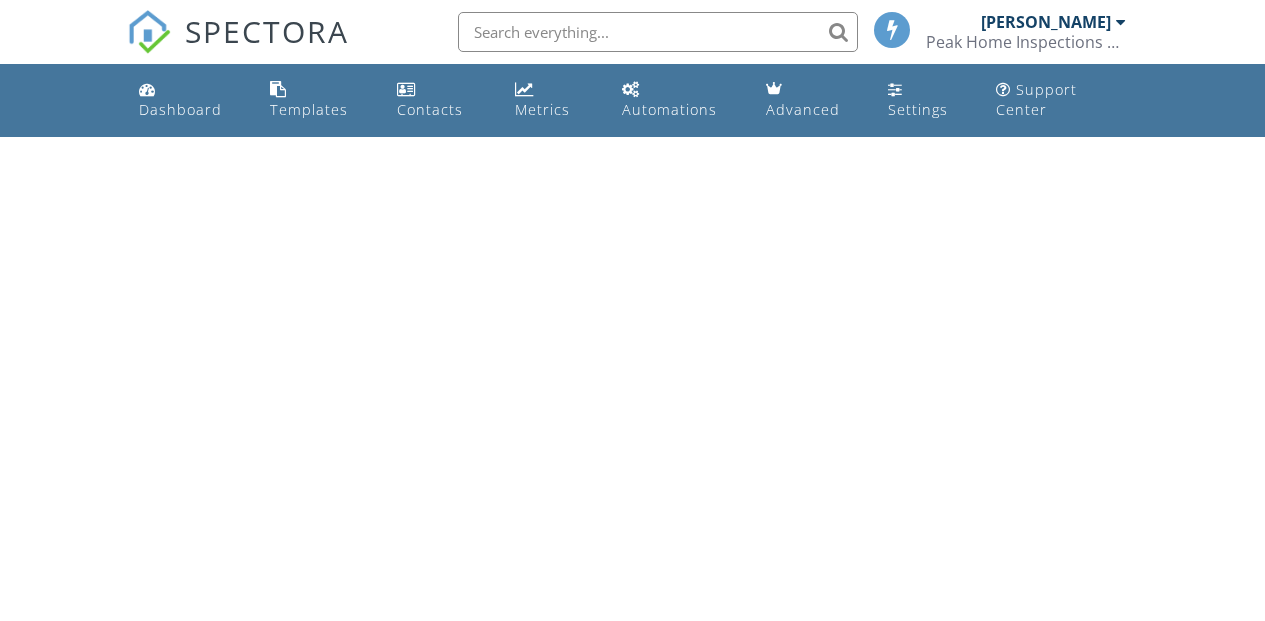 scroll, scrollTop: 0, scrollLeft: 0, axis: both 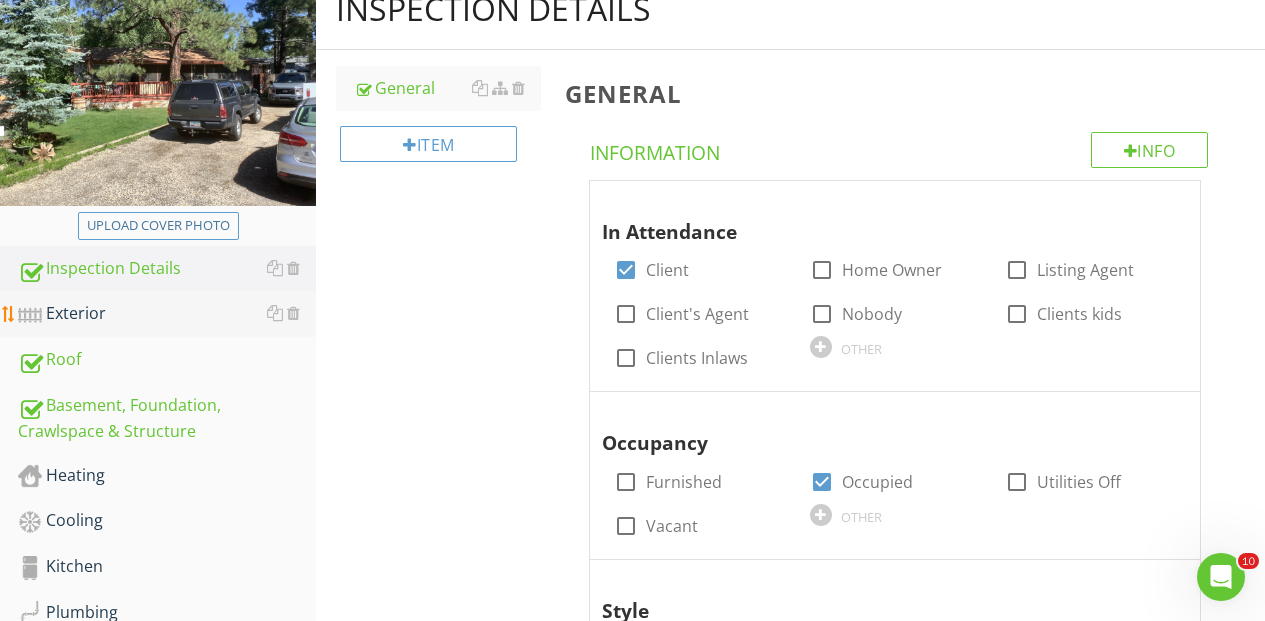 click on "Exterior" at bounding box center (167, 314) 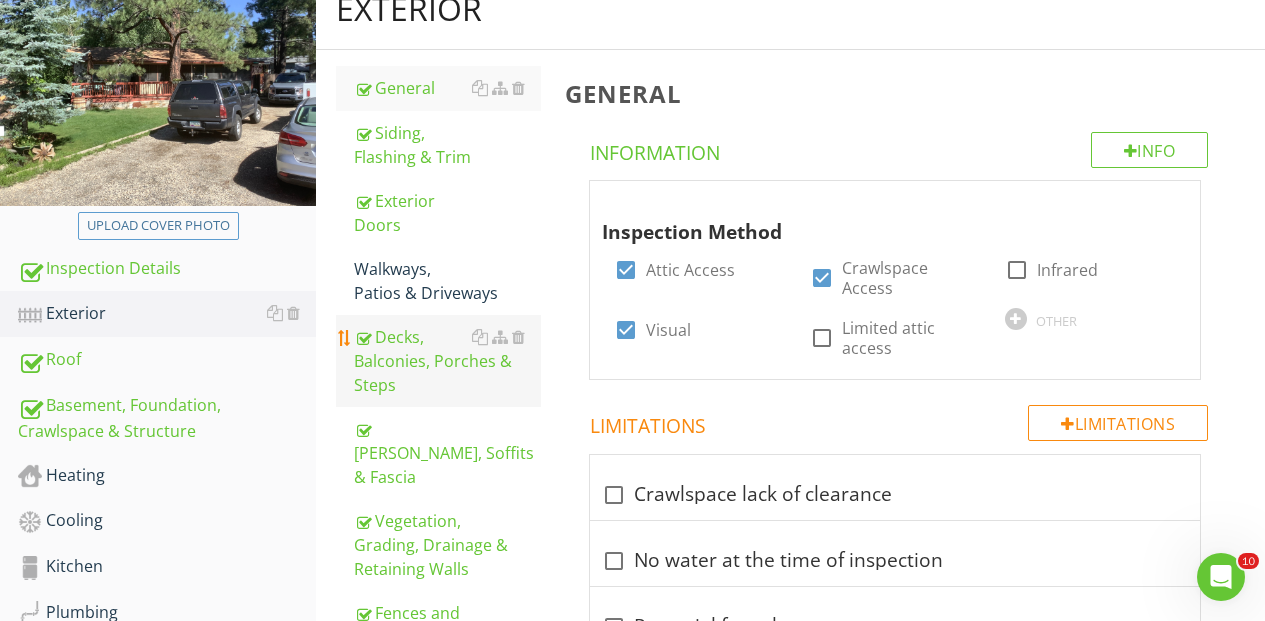 click on "Decks, Balconies, Porches & Steps" at bounding box center [447, 361] 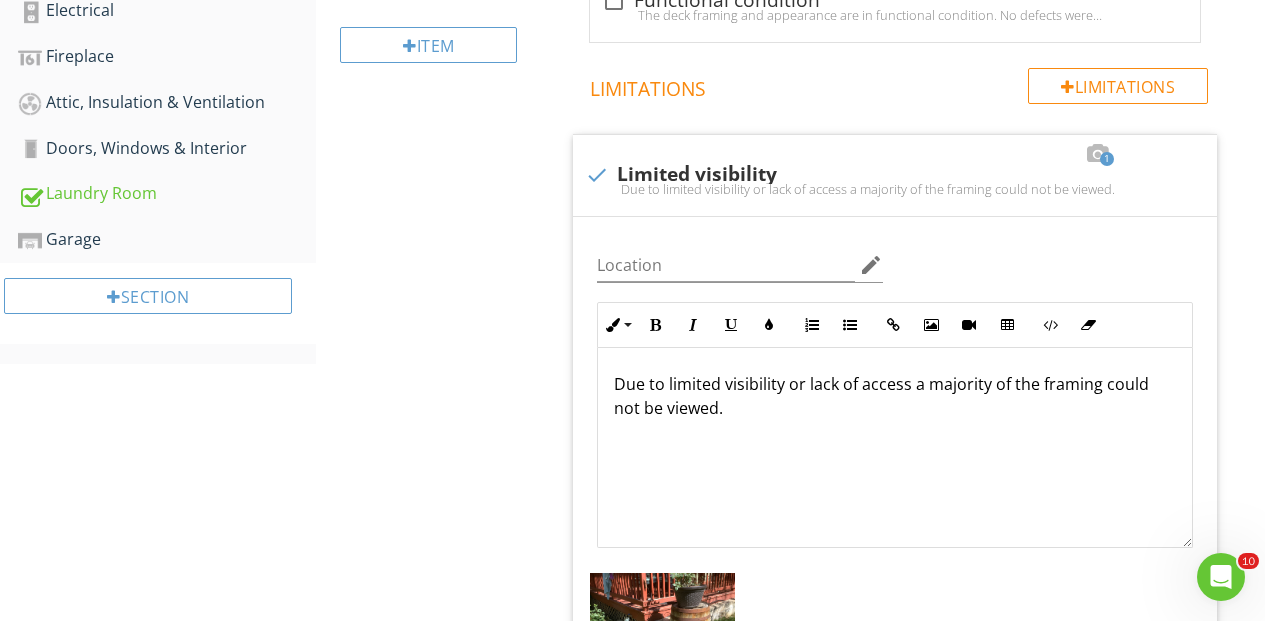 scroll, scrollTop: 900, scrollLeft: 0, axis: vertical 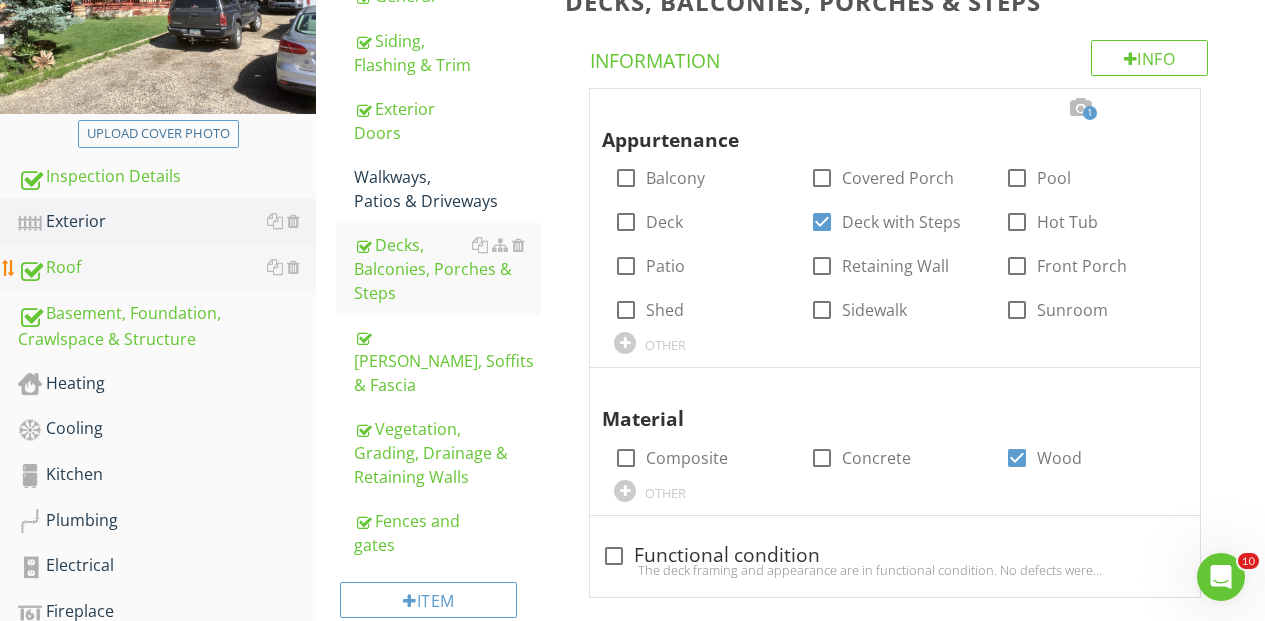 click on "Roof" at bounding box center [167, 268] 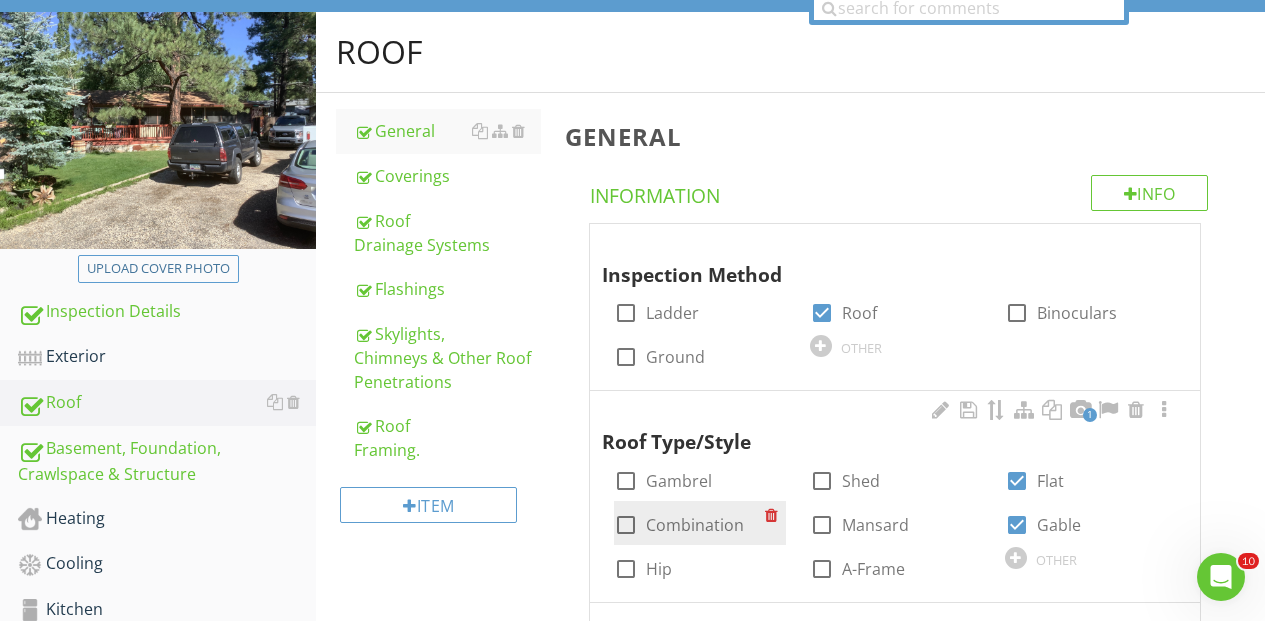scroll, scrollTop: 208, scrollLeft: 0, axis: vertical 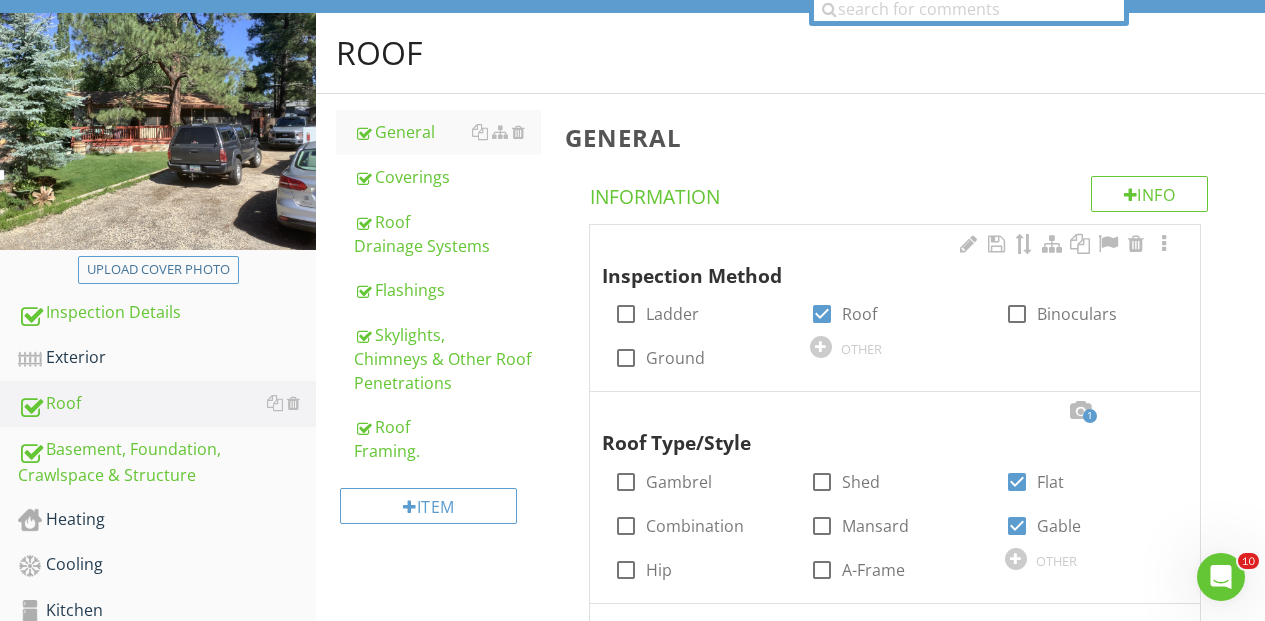 click on "Coverings" at bounding box center (447, 177) 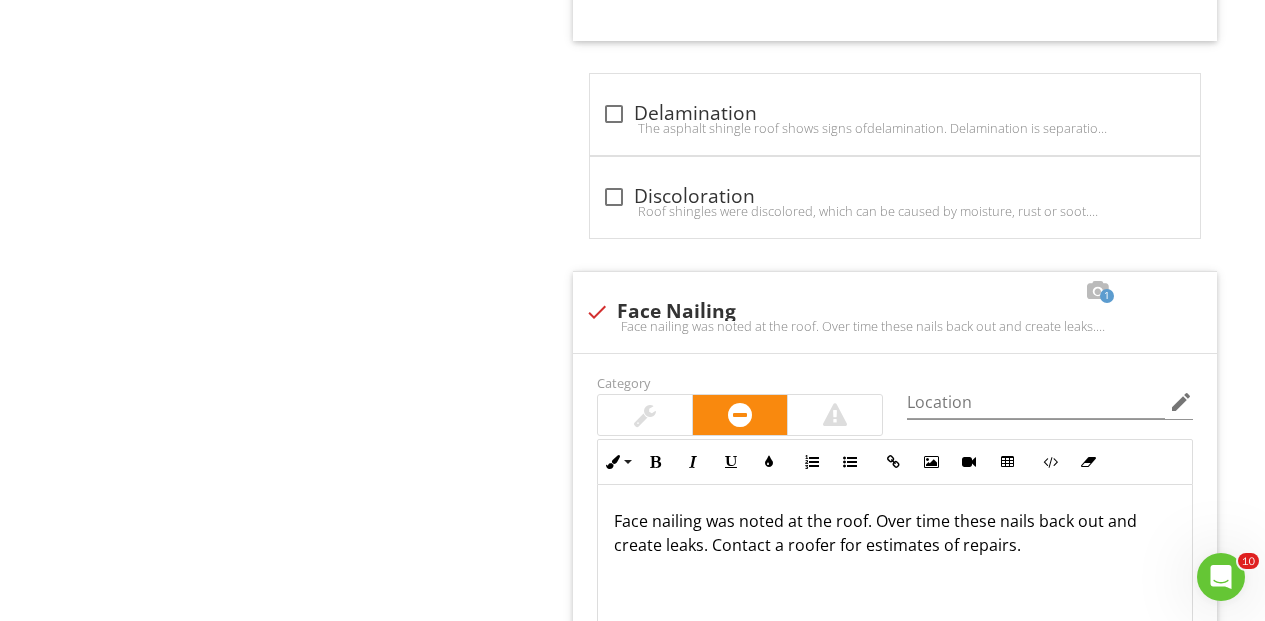 scroll, scrollTop: 2015, scrollLeft: 0, axis: vertical 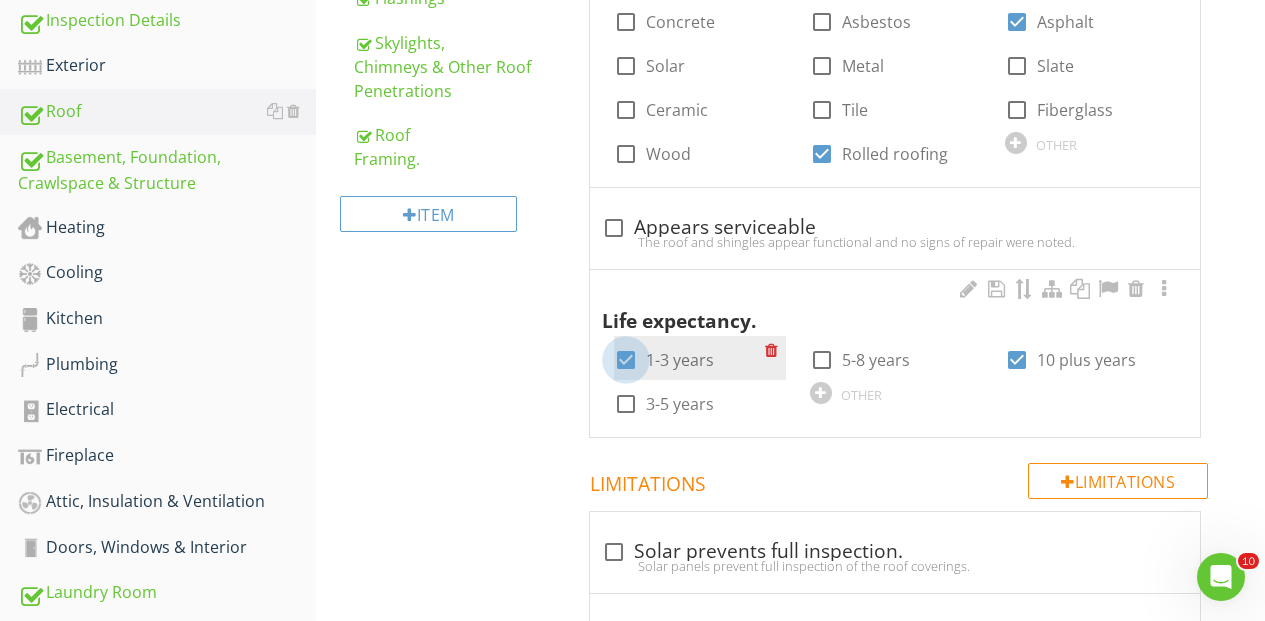 click at bounding box center (626, 360) 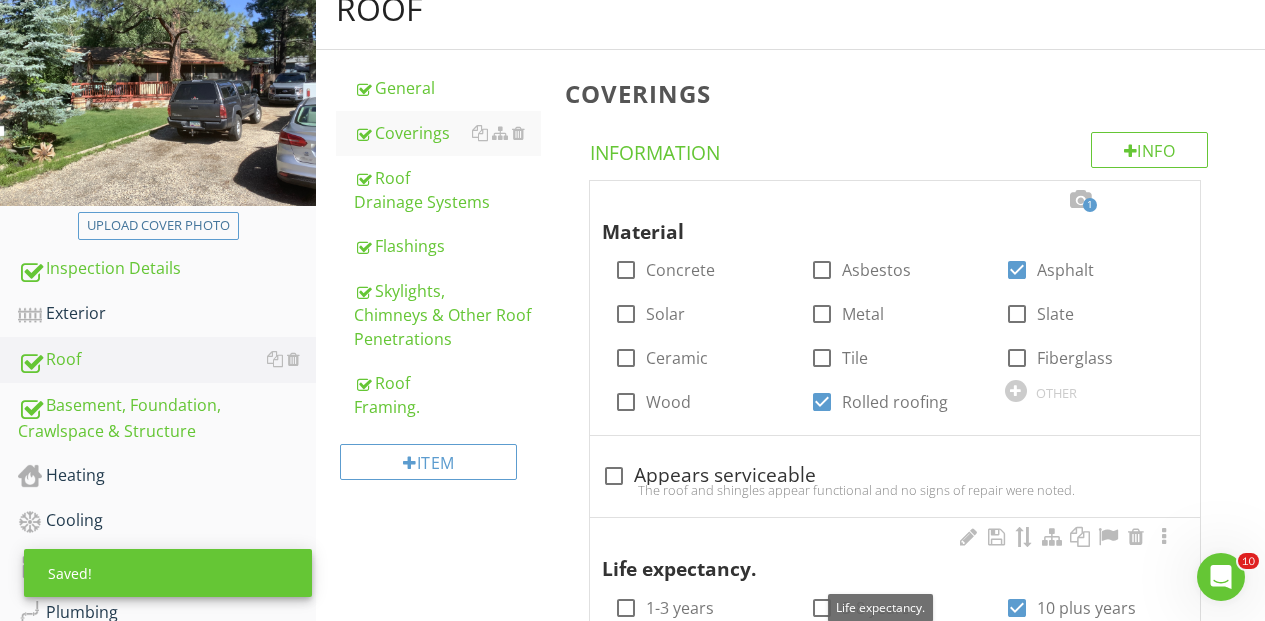 scroll, scrollTop: 251, scrollLeft: 0, axis: vertical 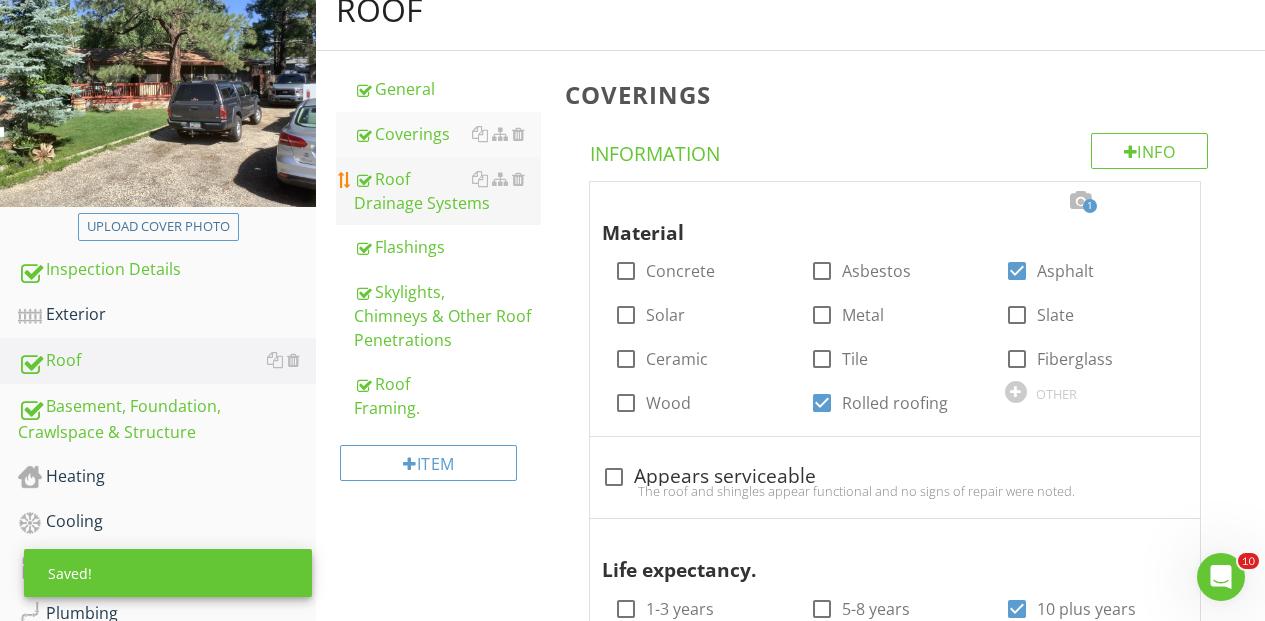 click on "Roof Drainage Systems" at bounding box center [447, 191] 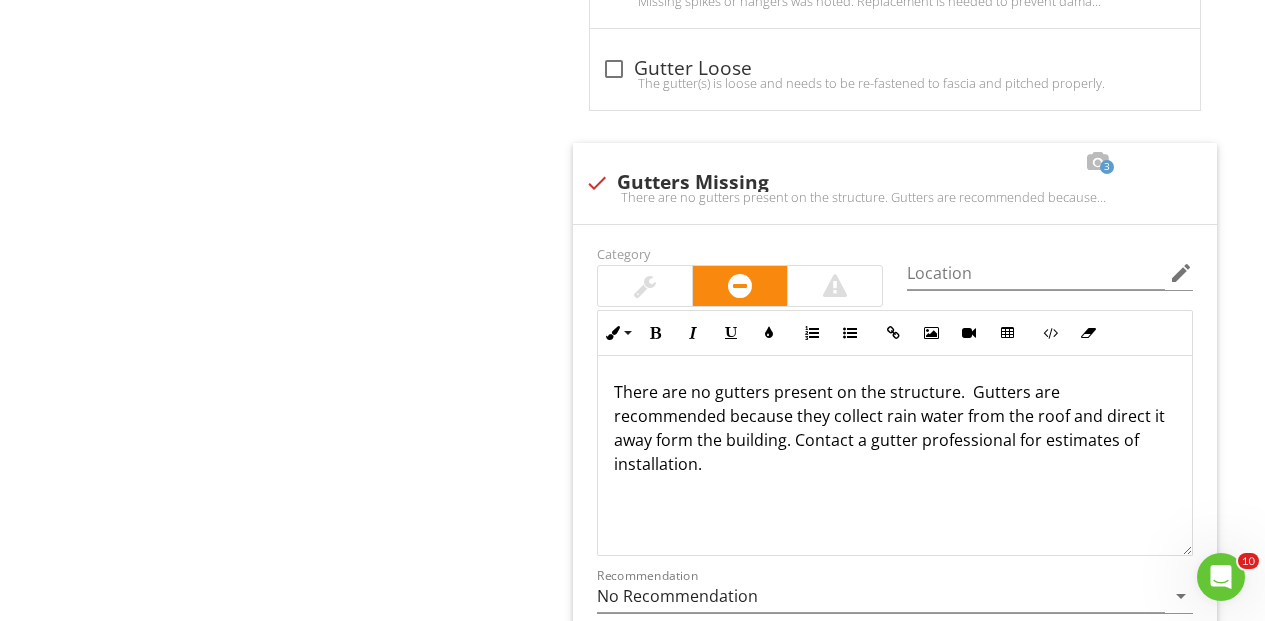 scroll, scrollTop: 1516, scrollLeft: 0, axis: vertical 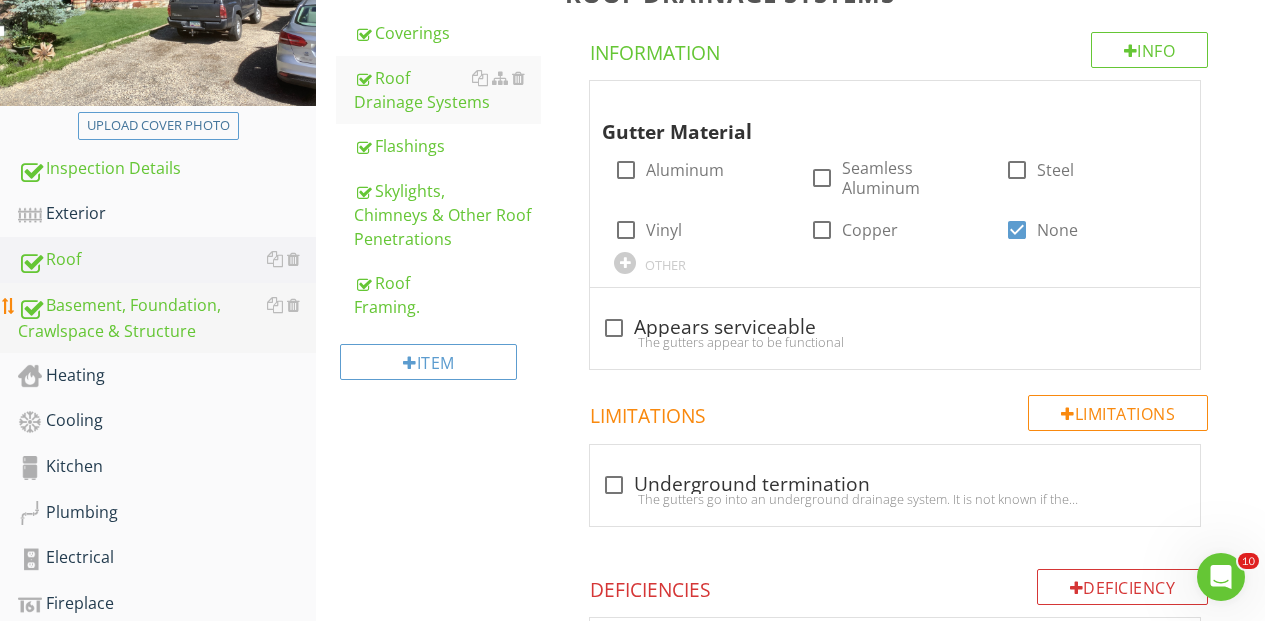click on "Basement, Foundation, Crawlspace & Structure" at bounding box center [167, 318] 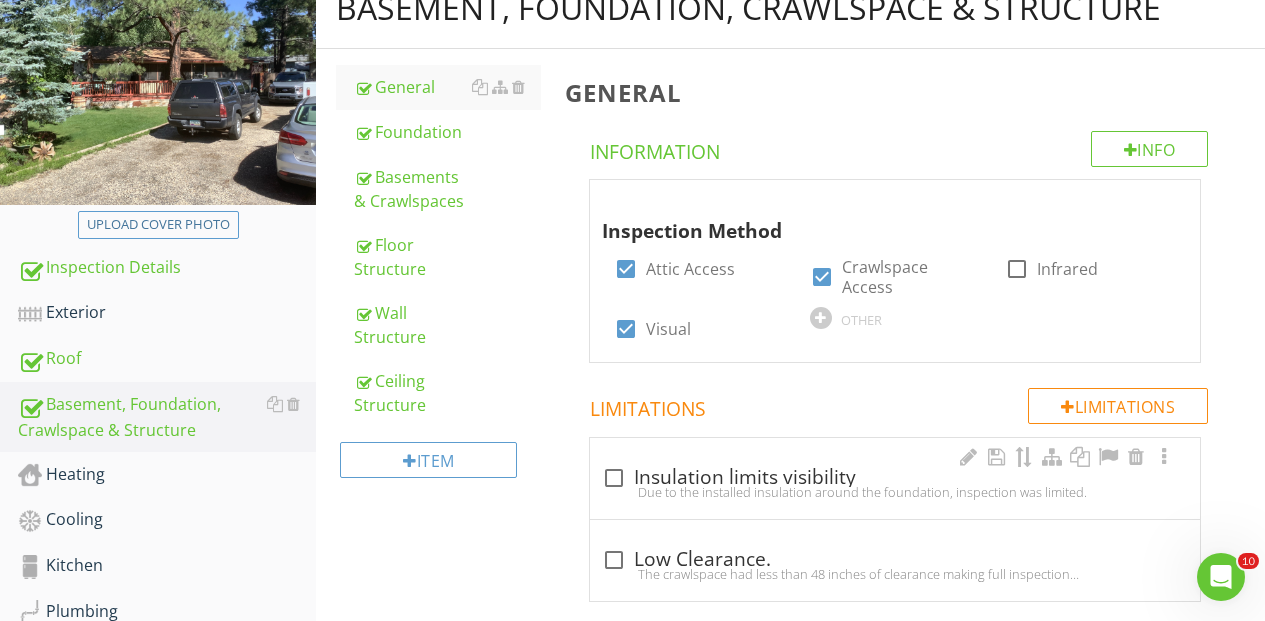 scroll, scrollTop: 252, scrollLeft: 0, axis: vertical 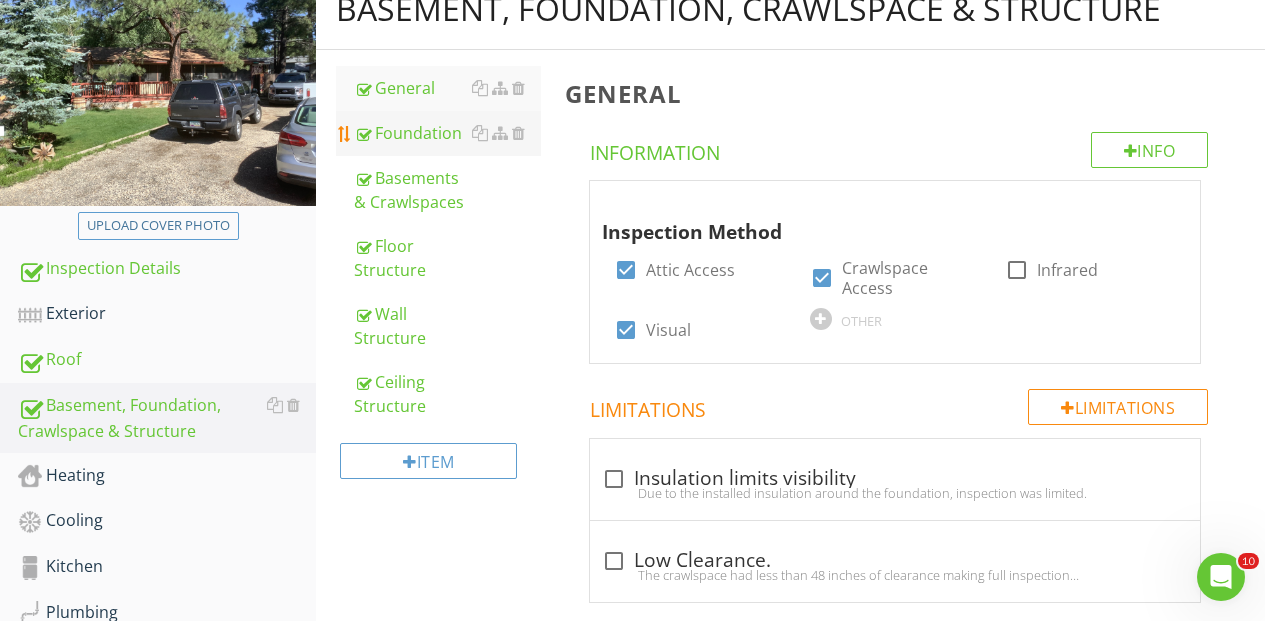 click on "Foundation" at bounding box center (447, 133) 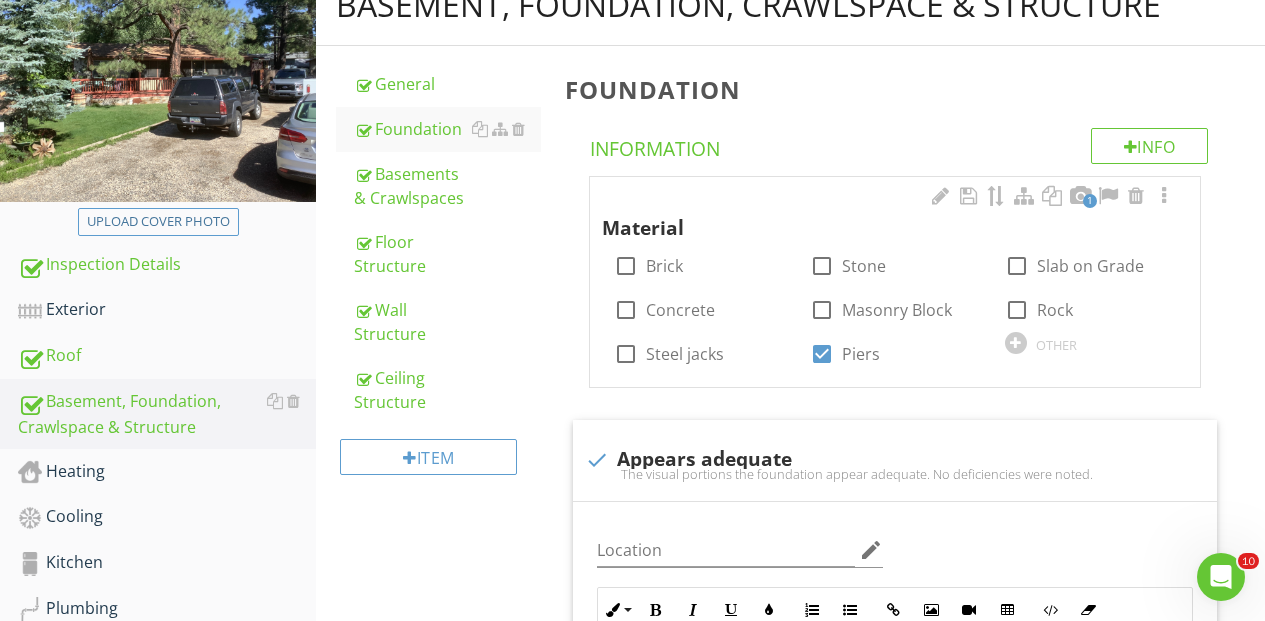 scroll, scrollTop: 256, scrollLeft: 0, axis: vertical 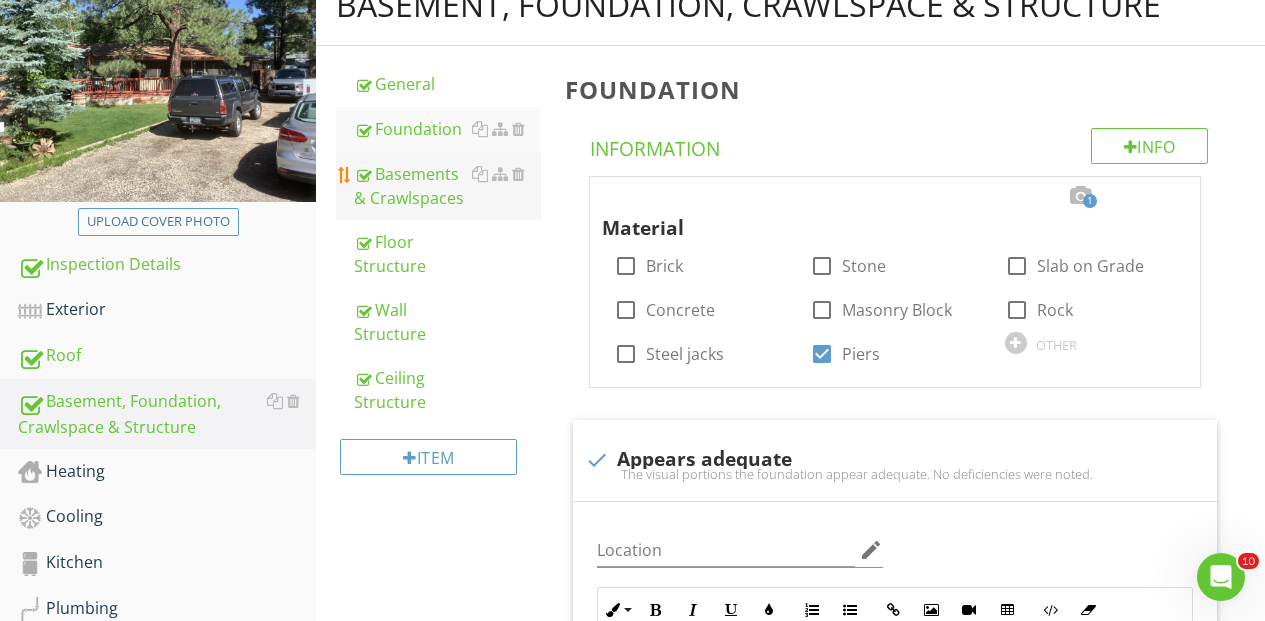 click on "Basements & Crawlspaces" at bounding box center [447, 186] 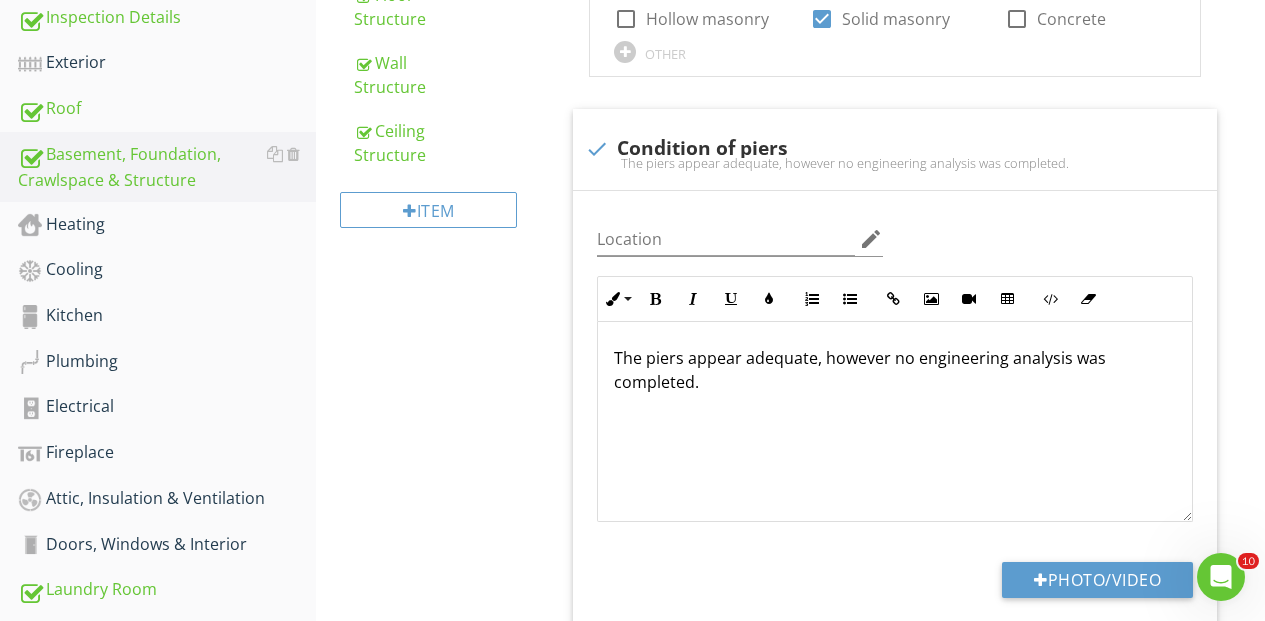 scroll, scrollTop: 504, scrollLeft: 0, axis: vertical 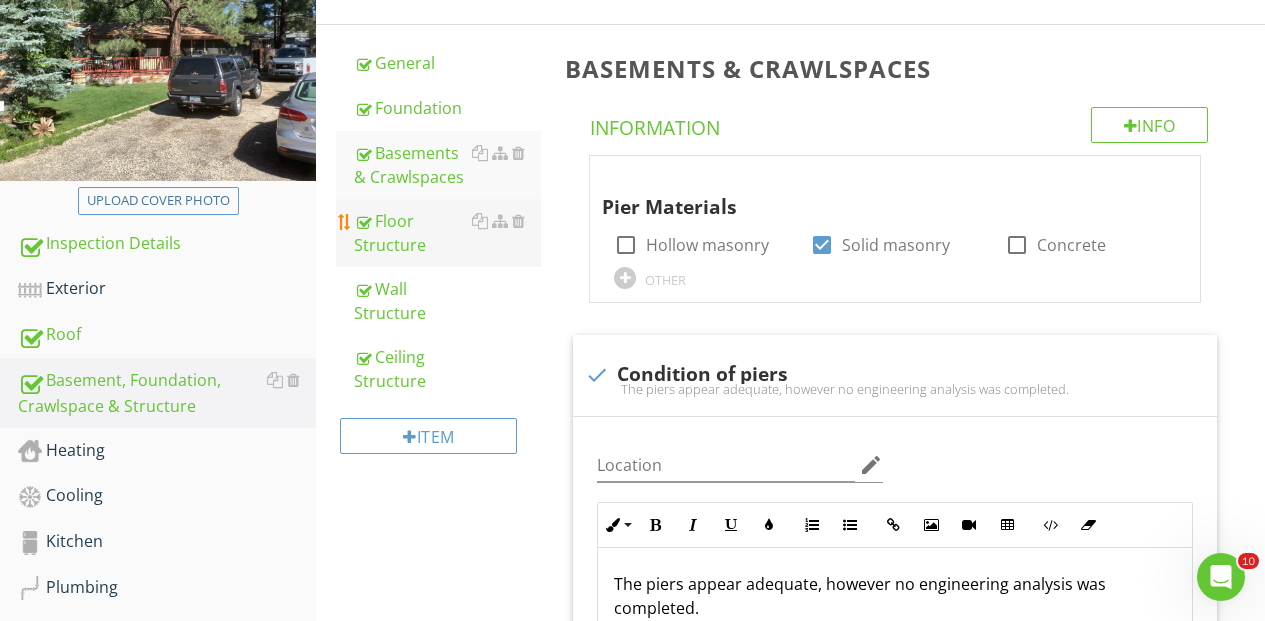 click on "Floor Structure" at bounding box center [447, 233] 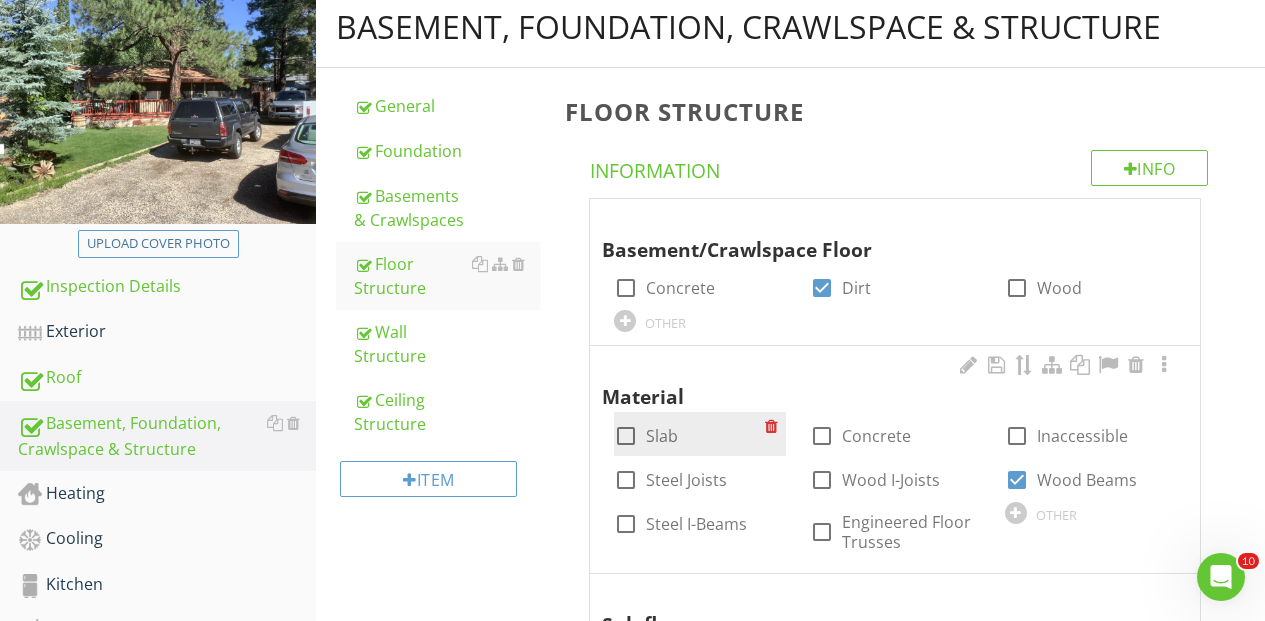 scroll, scrollTop: 291, scrollLeft: 0, axis: vertical 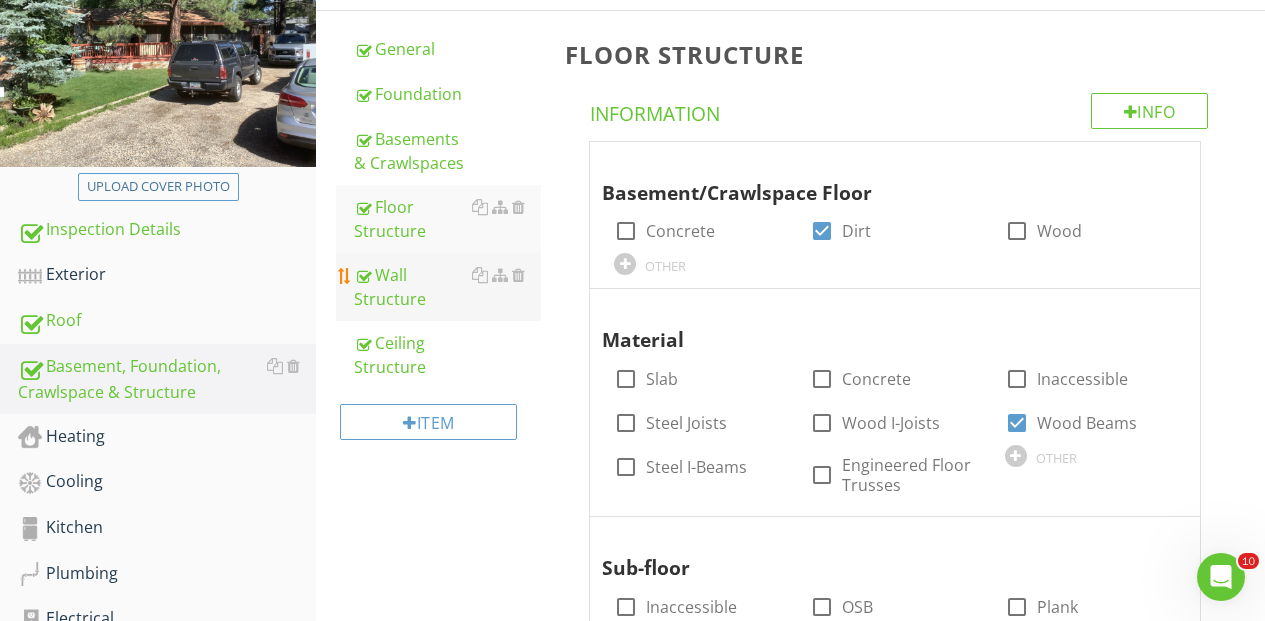 click on "Wall Structure" at bounding box center [447, 287] 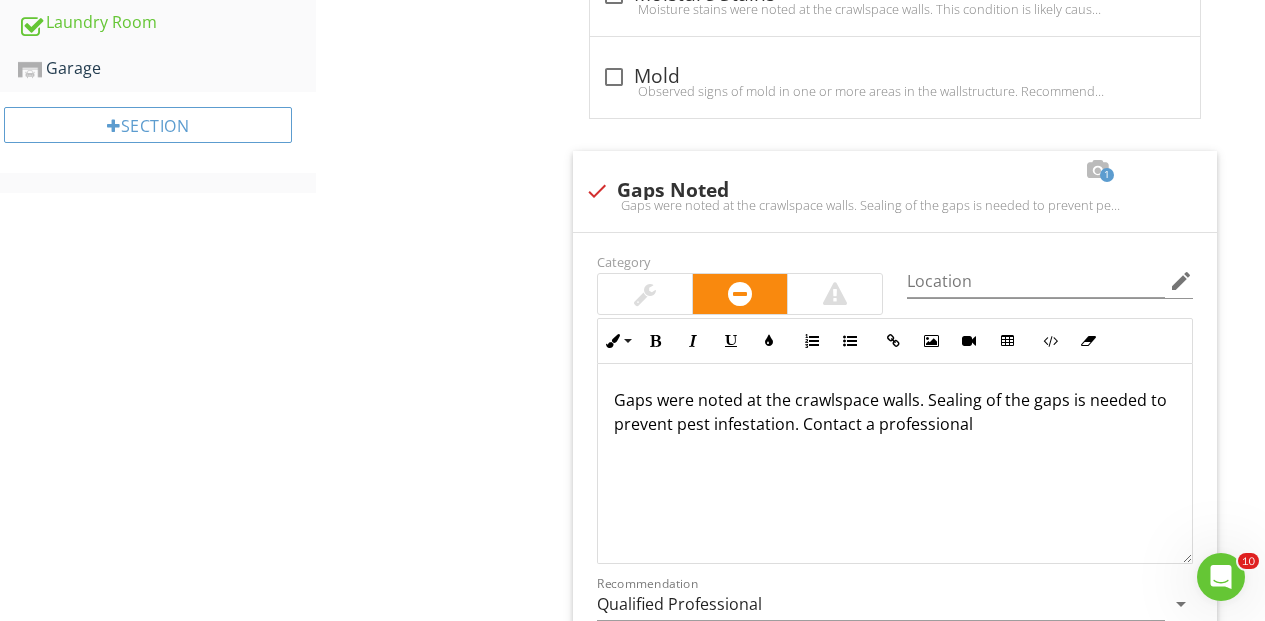 scroll, scrollTop: 1126, scrollLeft: 0, axis: vertical 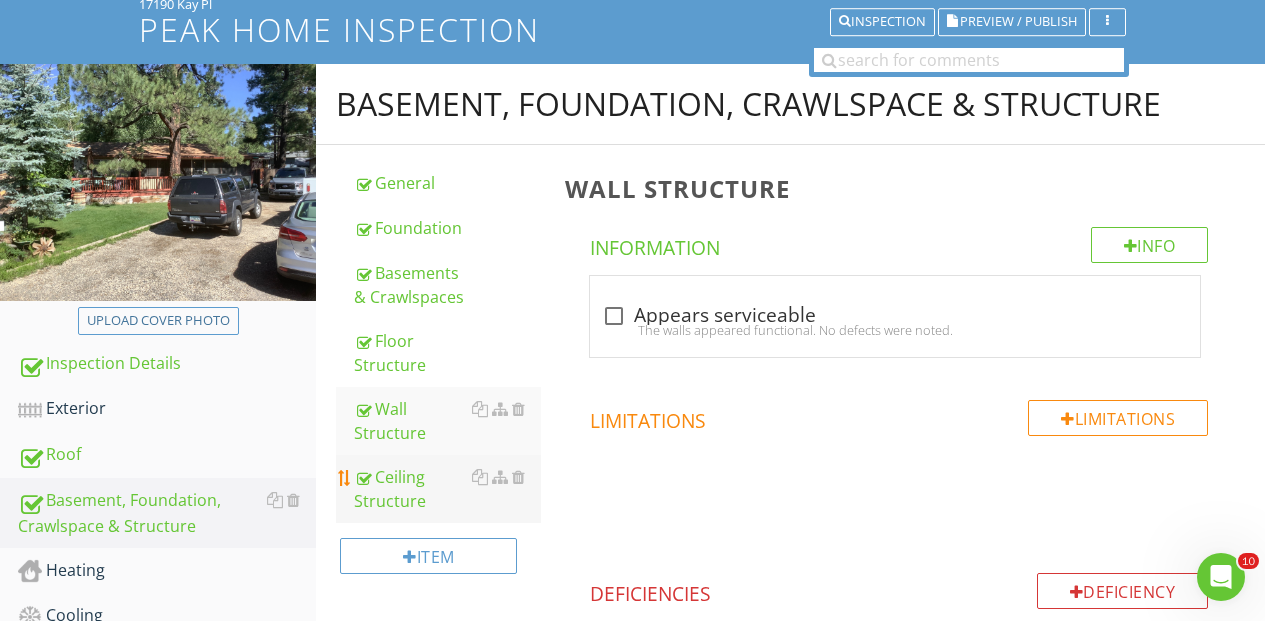 click on "Ceiling Structure" at bounding box center [447, 489] 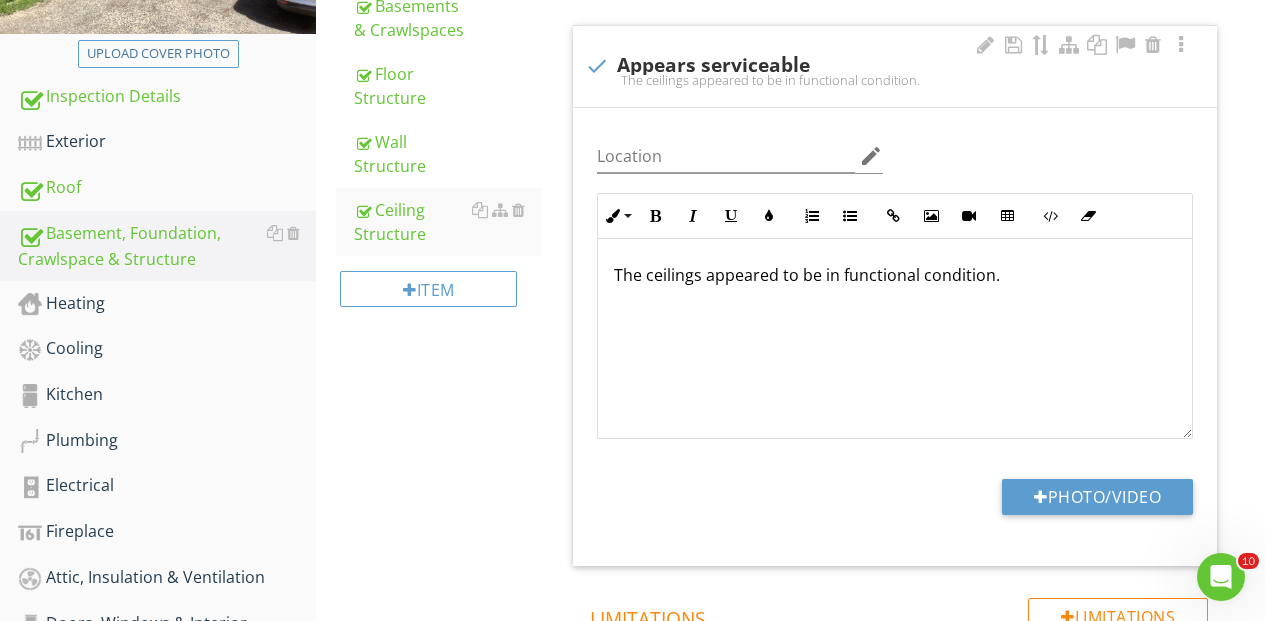 scroll, scrollTop: 421, scrollLeft: 0, axis: vertical 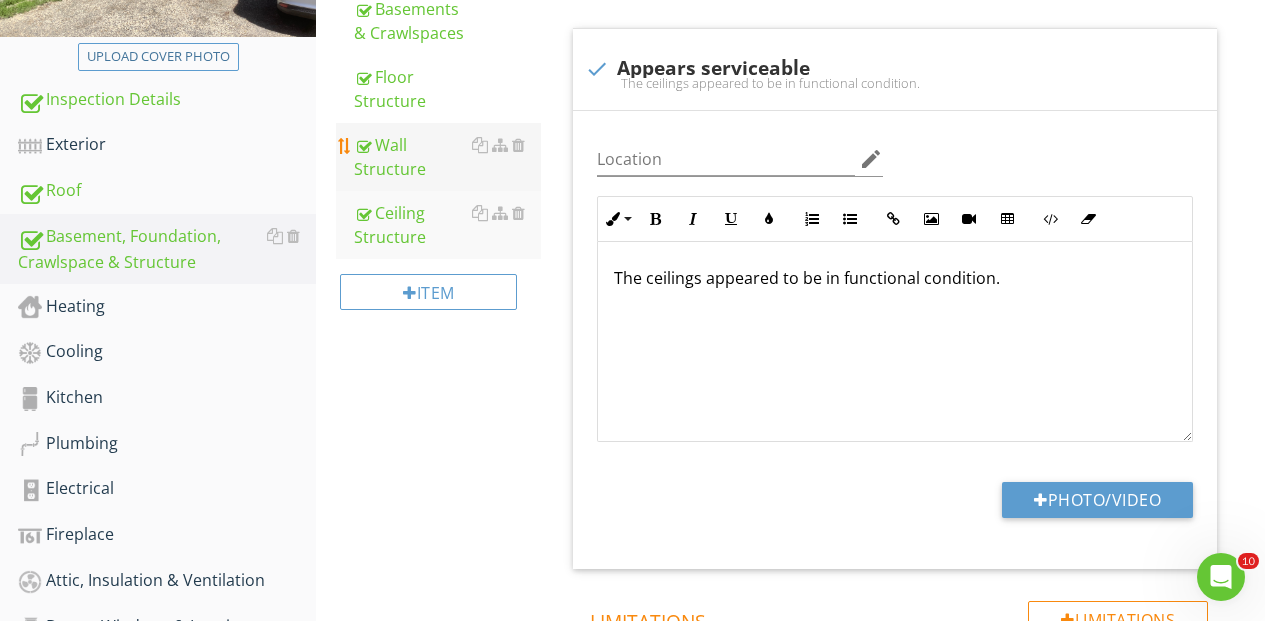 click on "Wall Structure" at bounding box center [447, 157] 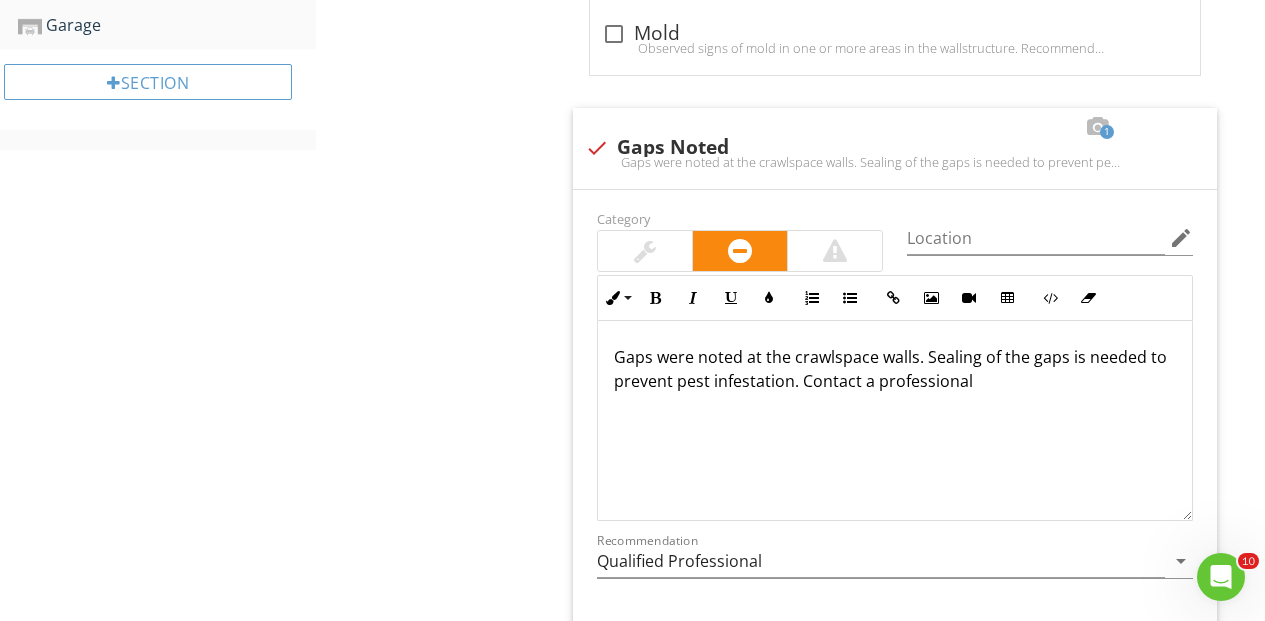 scroll, scrollTop: 1128, scrollLeft: 0, axis: vertical 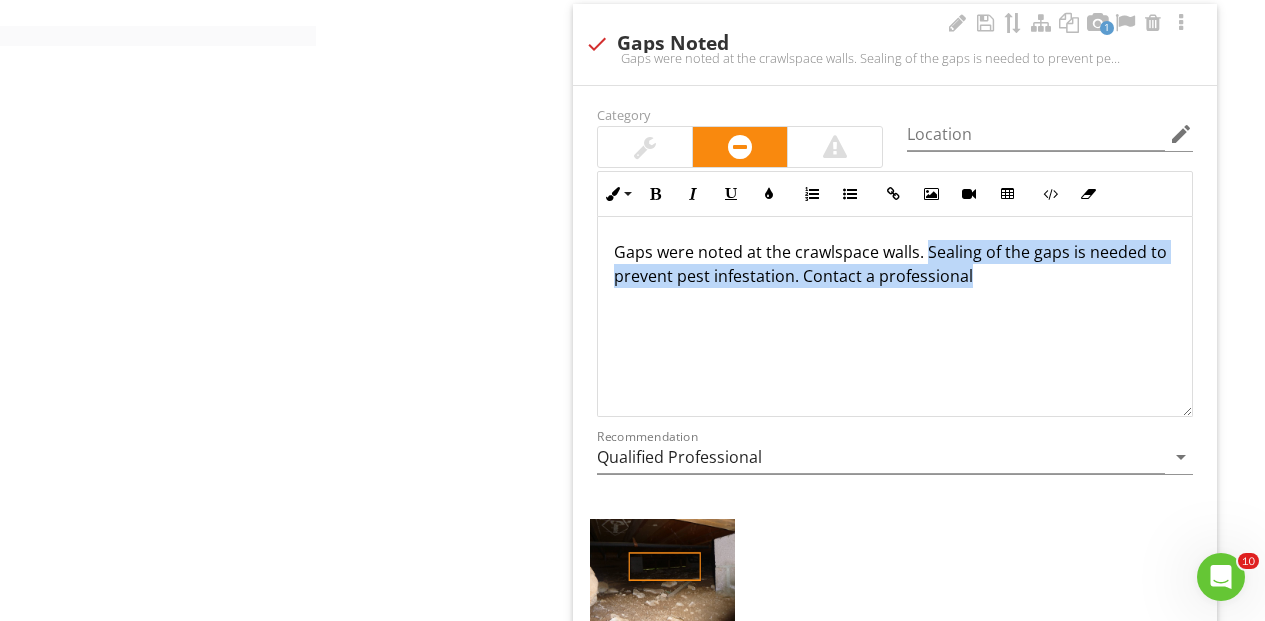 drag, startPoint x: 927, startPoint y: 248, endPoint x: 1053, endPoint y: 314, distance: 142.23924 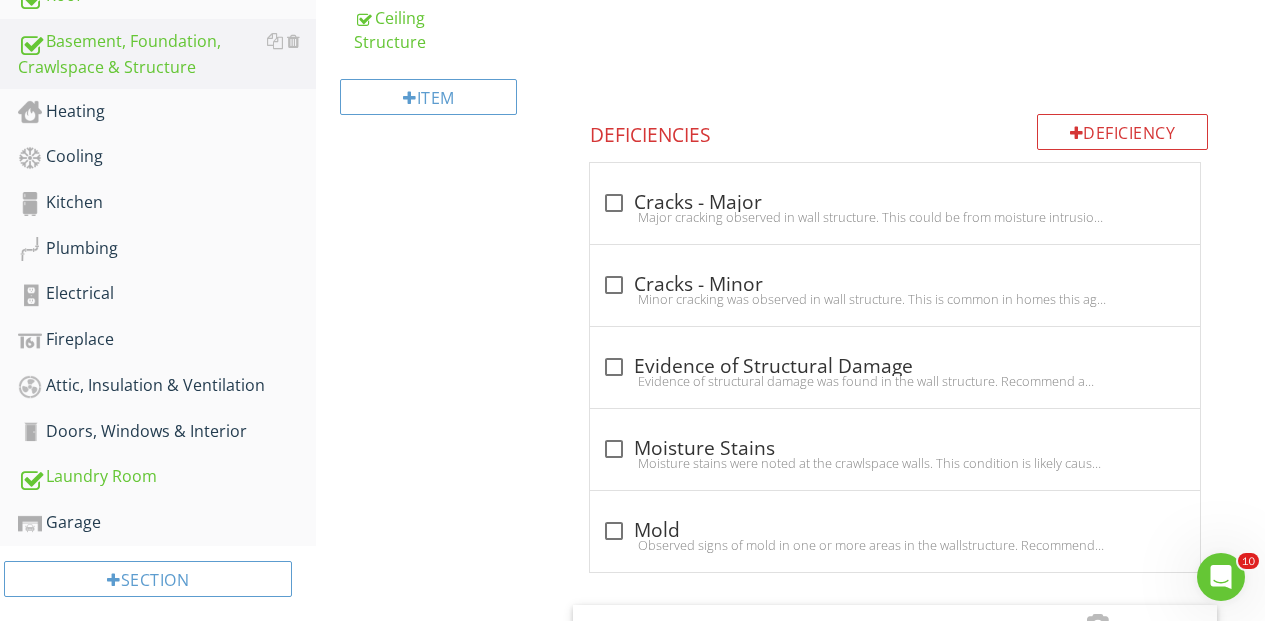 scroll, scrollTop: 588, scrollLeft: 0, axis: vertical 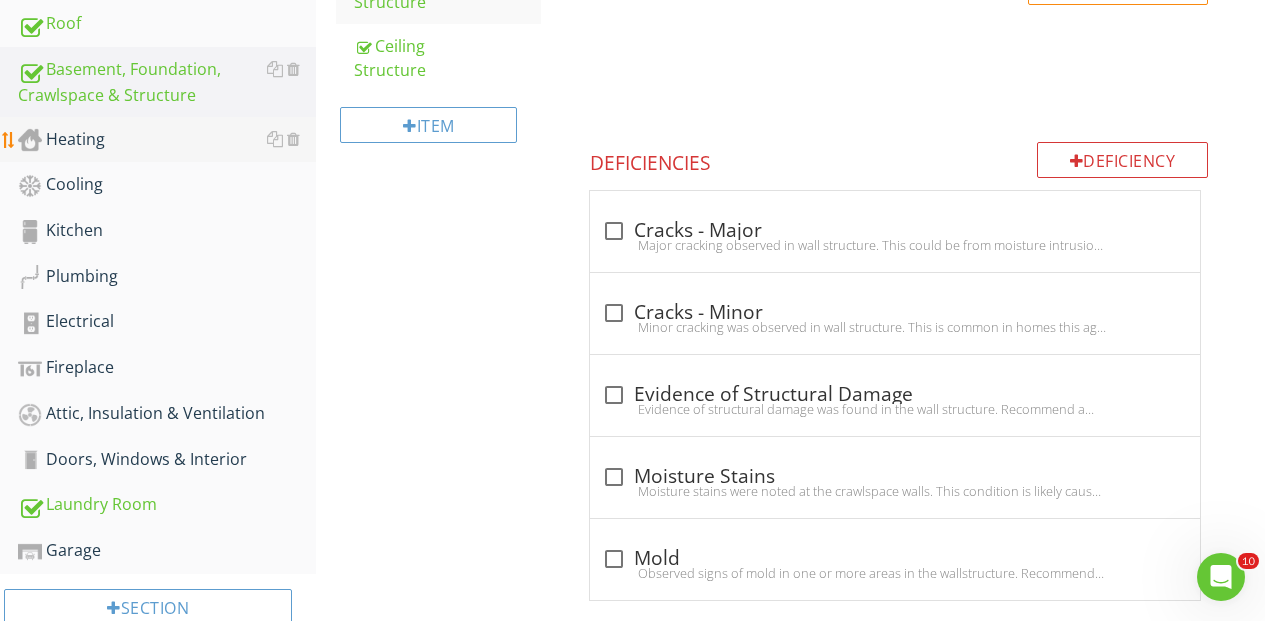 click on "Heating" at bounding box center (167, 140) 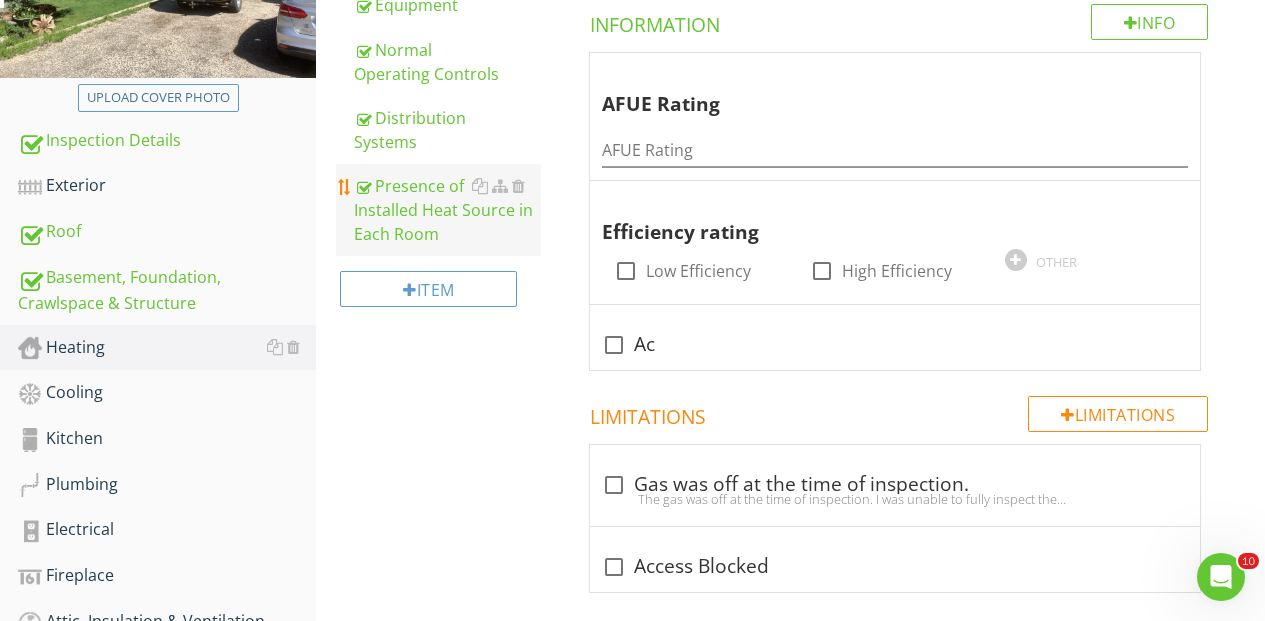 scroll, scrollTop: 311, scrollLeft: 0, axis: vertical 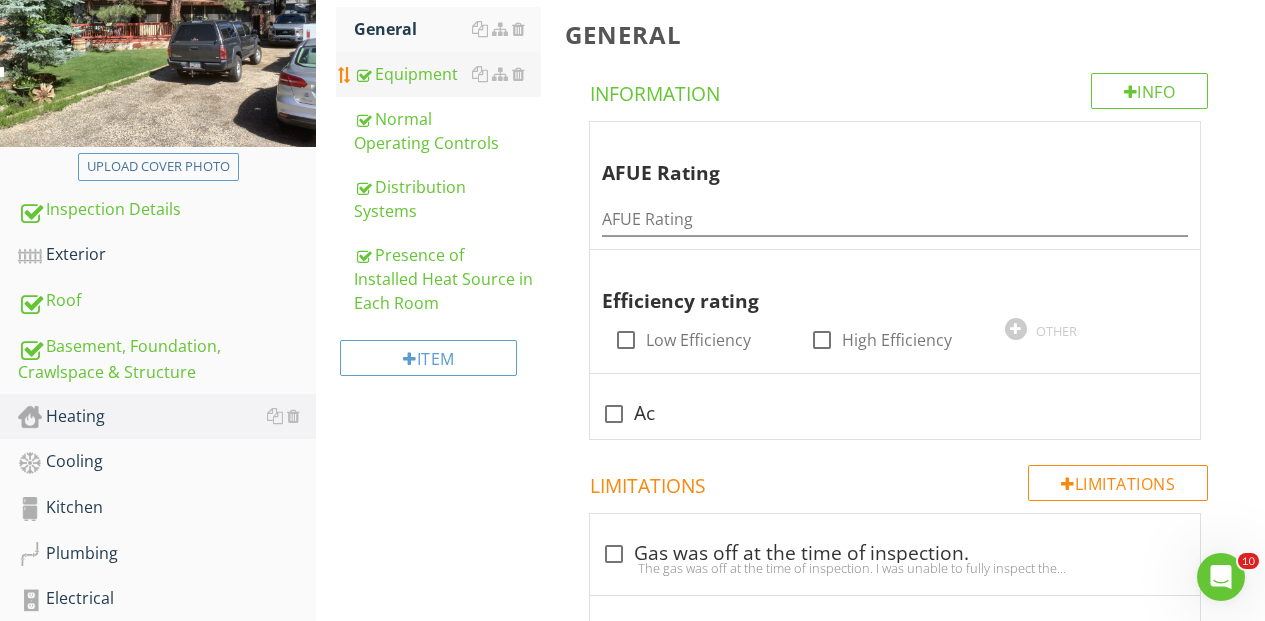 click on "Equipment" at bounding box center (447, 74) 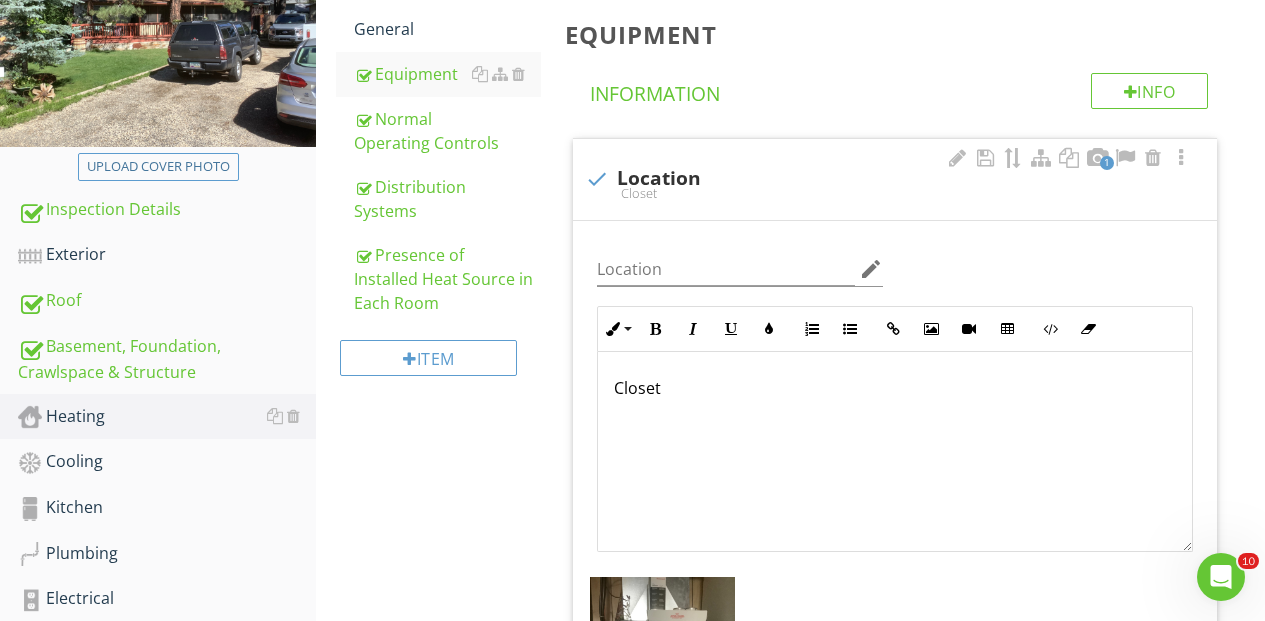 scroll, scrollTop: 1, scrollLeft: 0, axis: vertical 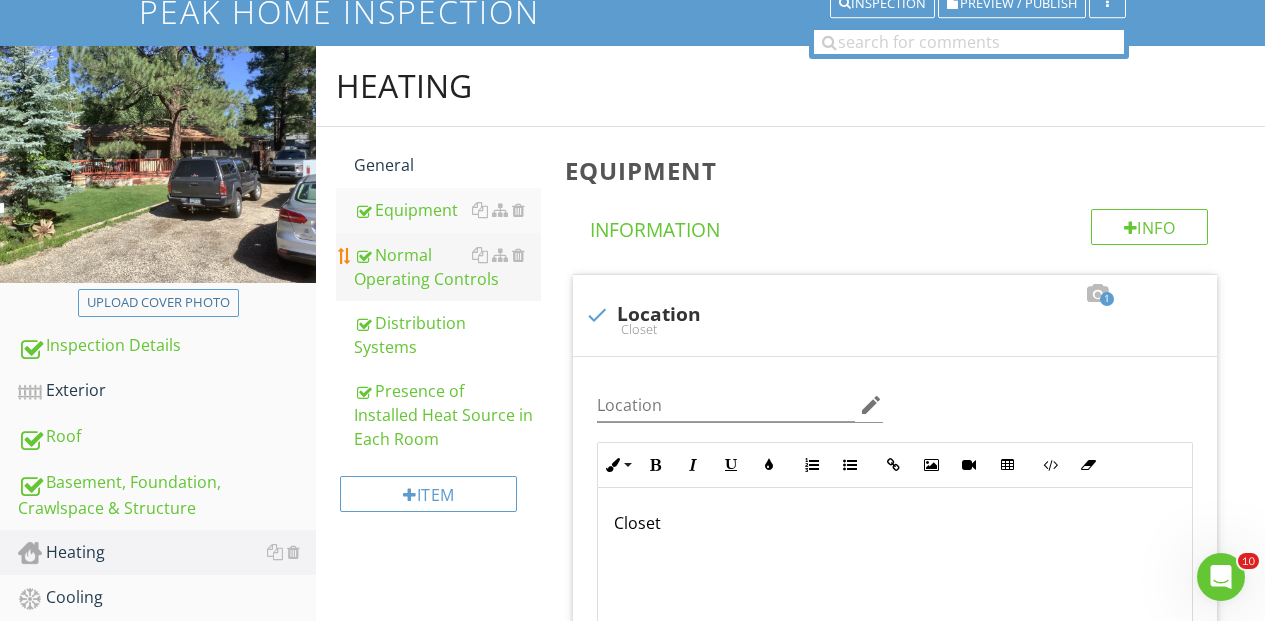 click on "Normal Operating Controls" at bounding box center (447, 267) 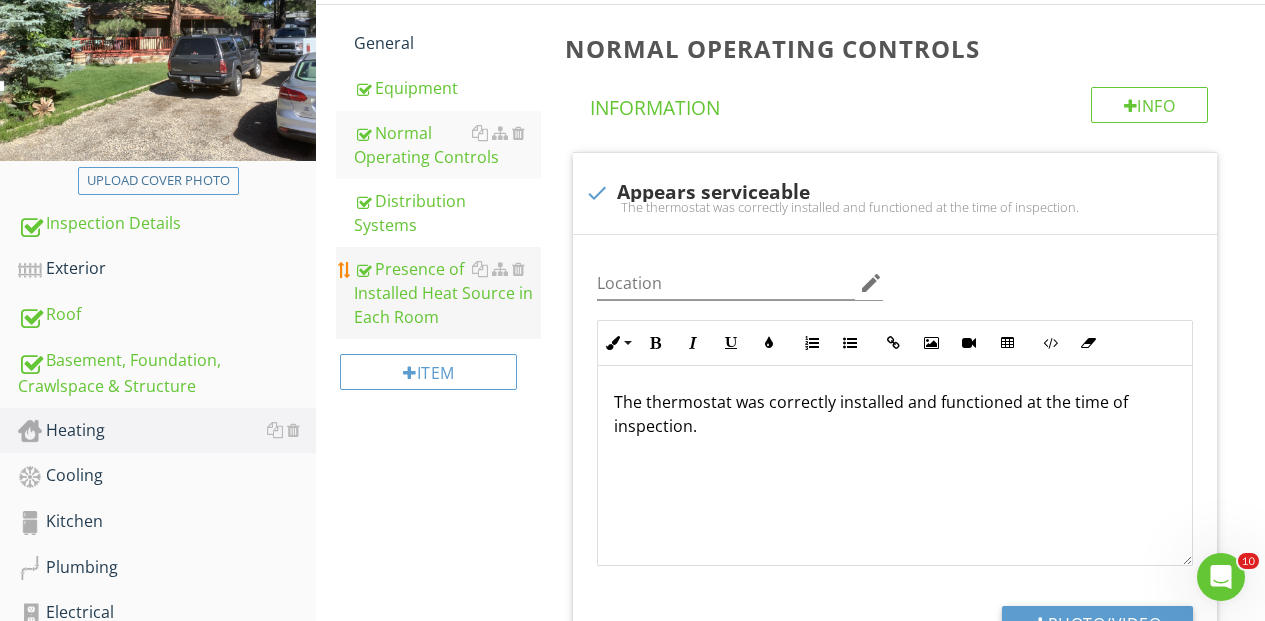 scroll, scrollTop: 298, scrollLeft: 0, axis: vertical 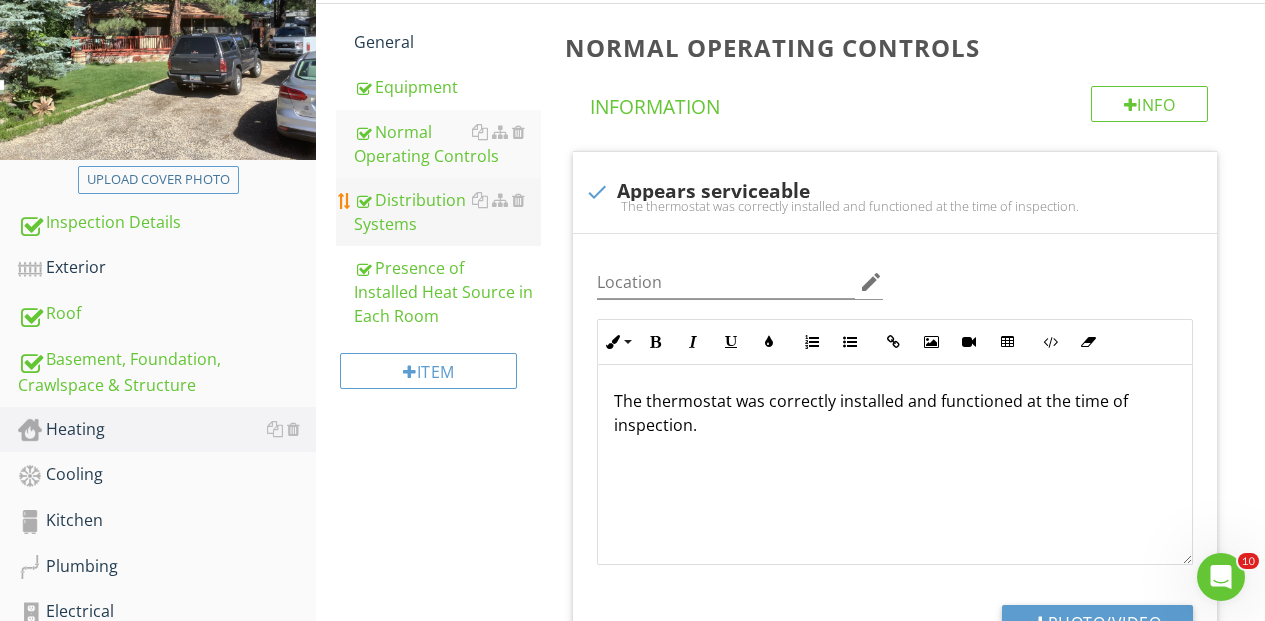 click on "Distribution Systems" at bounding box center (447, 212) 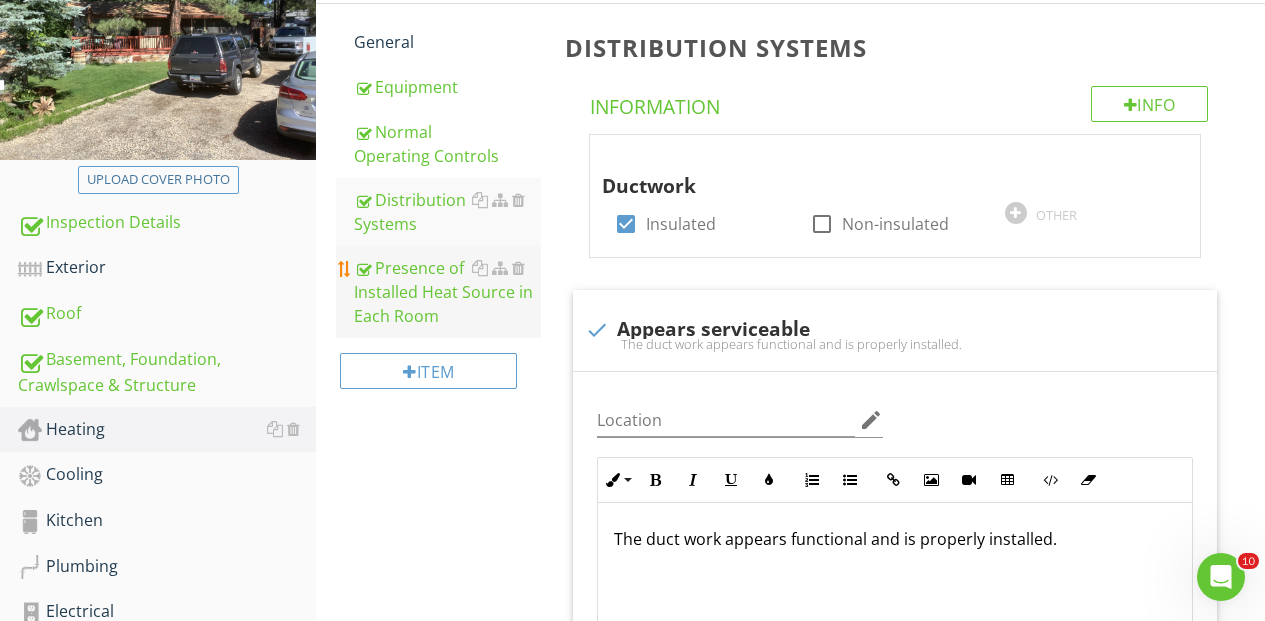 click on "Presence of Installed Heat Source in Each Room" at bounding box center (447, 292) 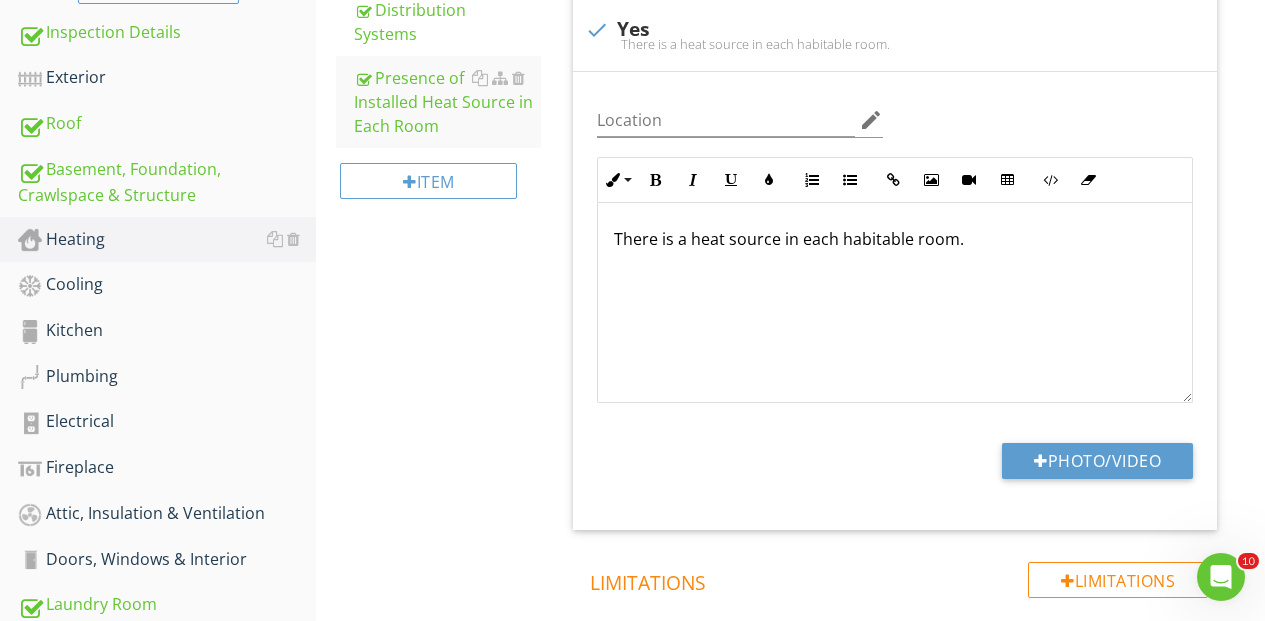 scroll, scrollTop: 489, scrollLeft: 0, axis: vertical 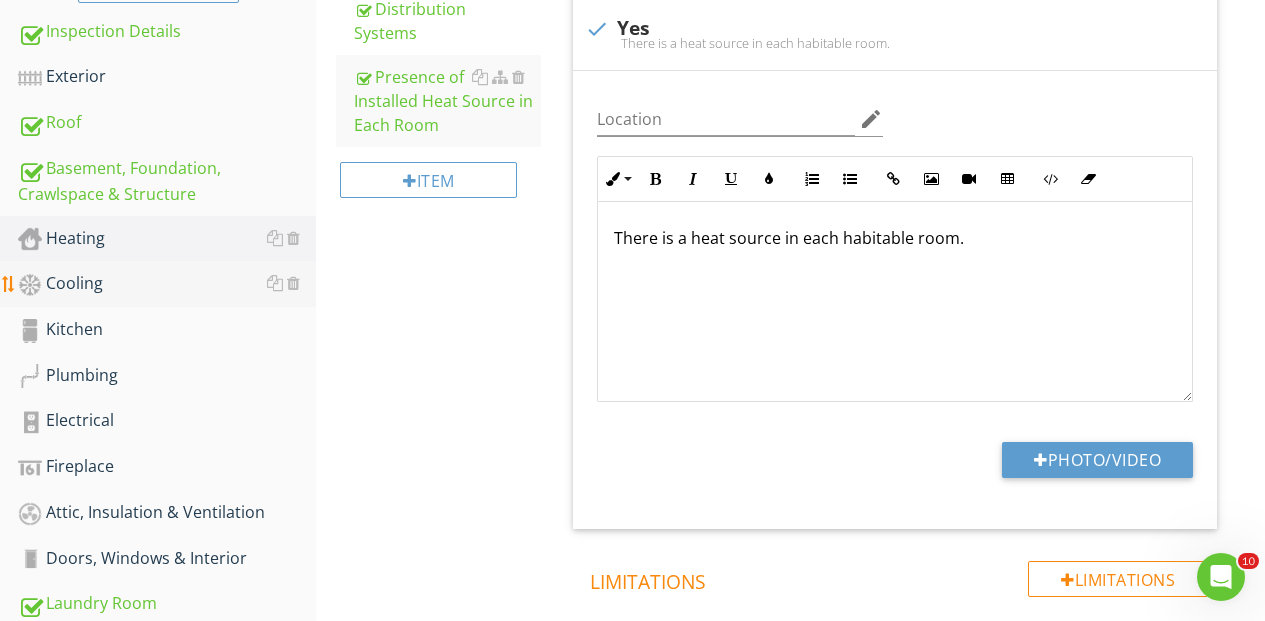 click on "Cooling" at bounding box center [167, 284] 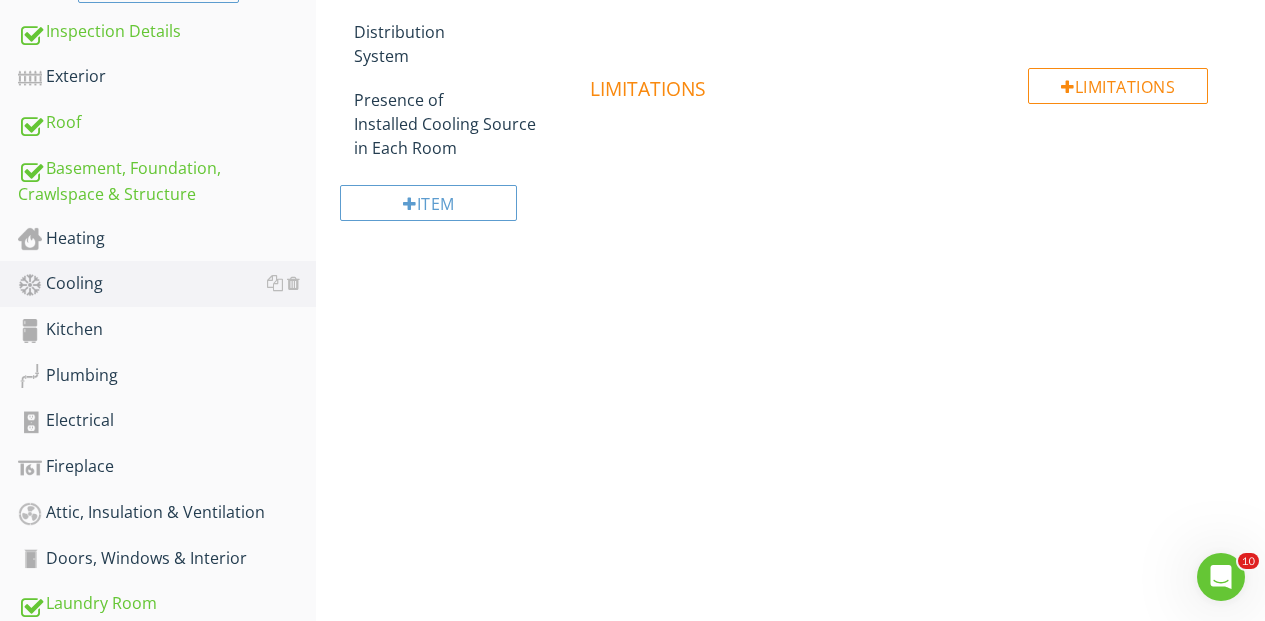 scroll, scrollTop: 225, scrollLeft: 0, axis: vertical 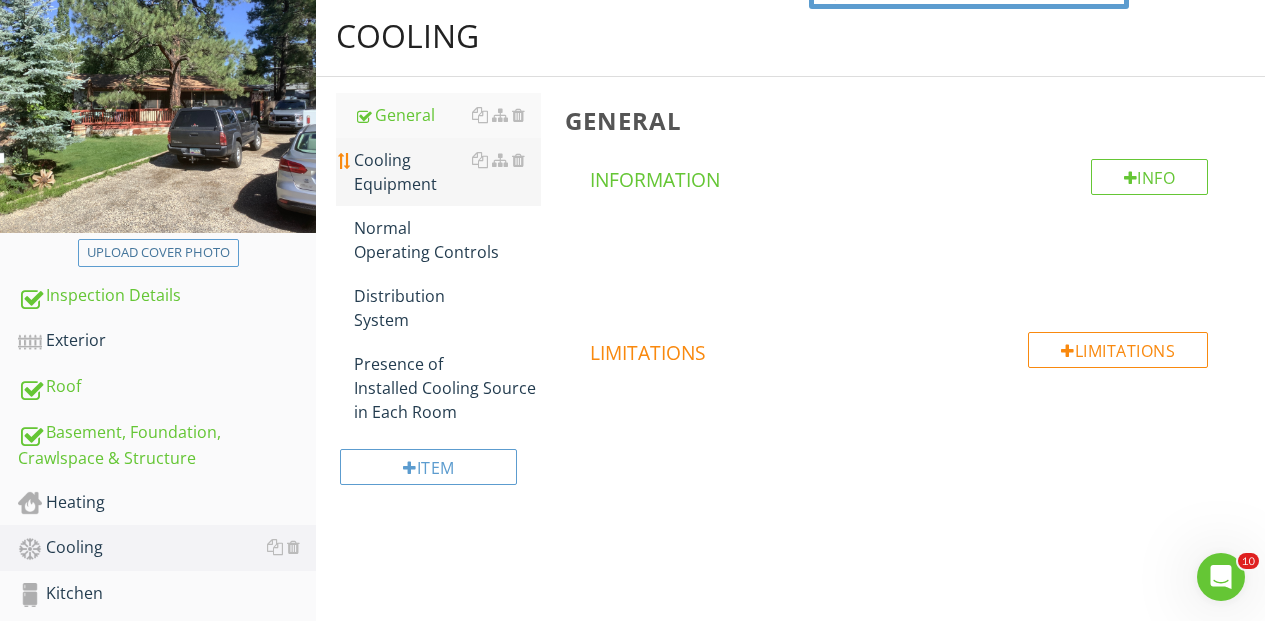 click on "Cooling Equipment" at bounding box center [447, 172] 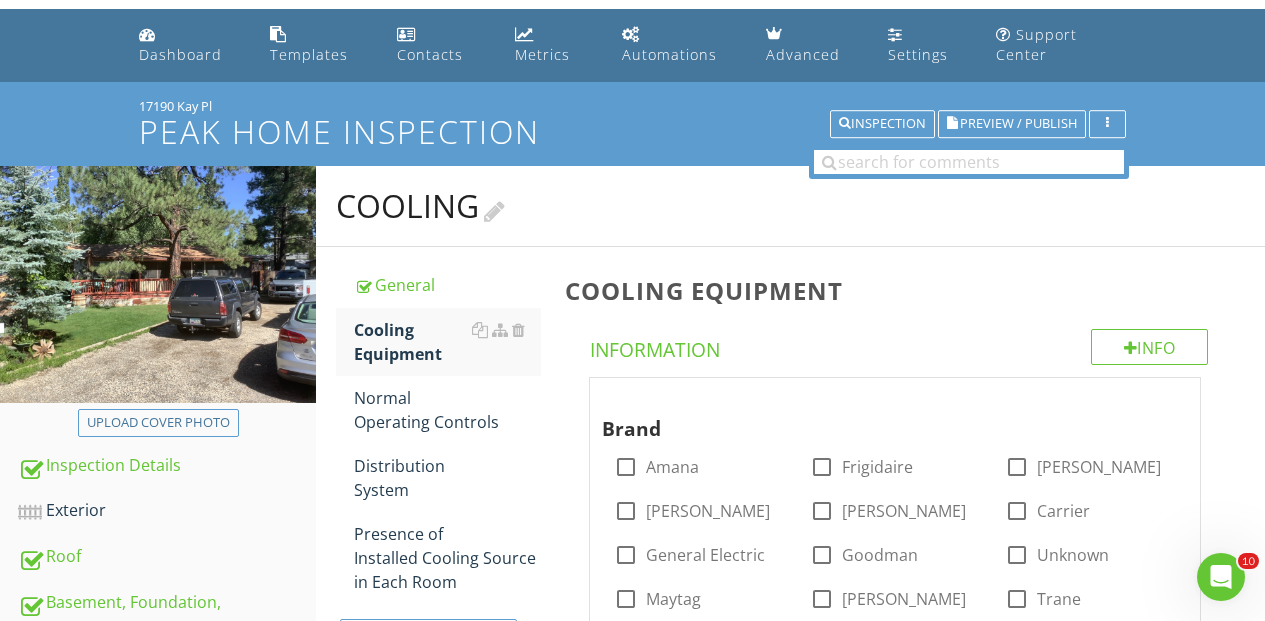 scroll, scrollTop: 0, scrollLeft: 0, axis: both 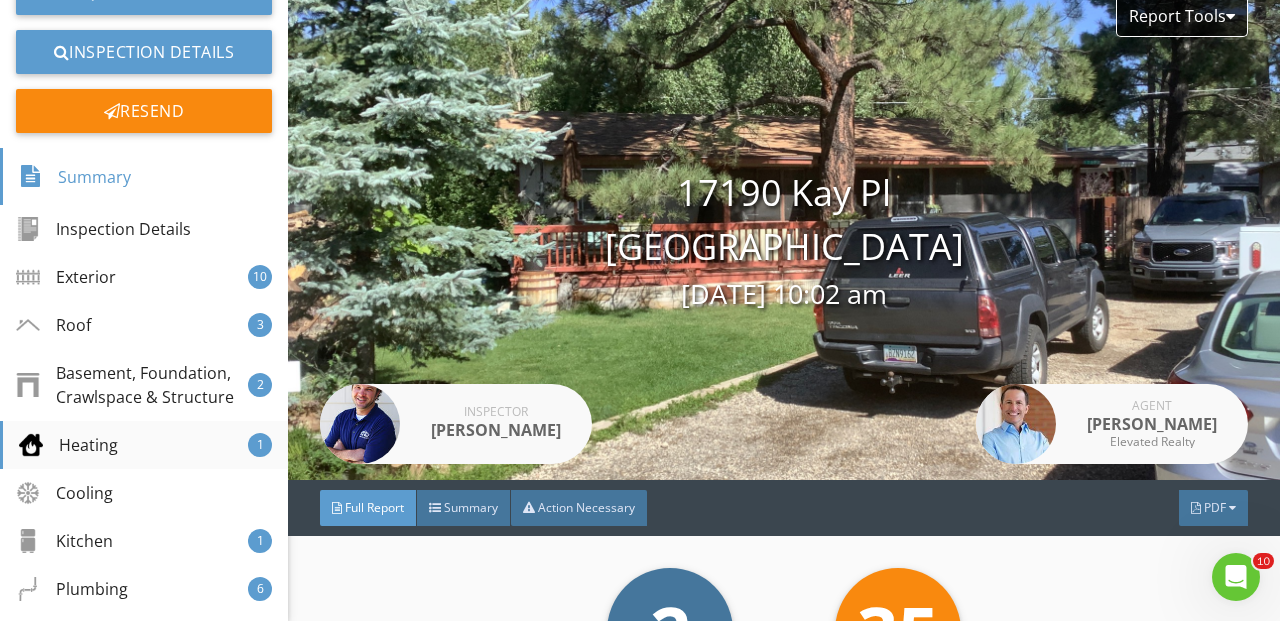 click on "Heating" at bounding box center (68, 445) 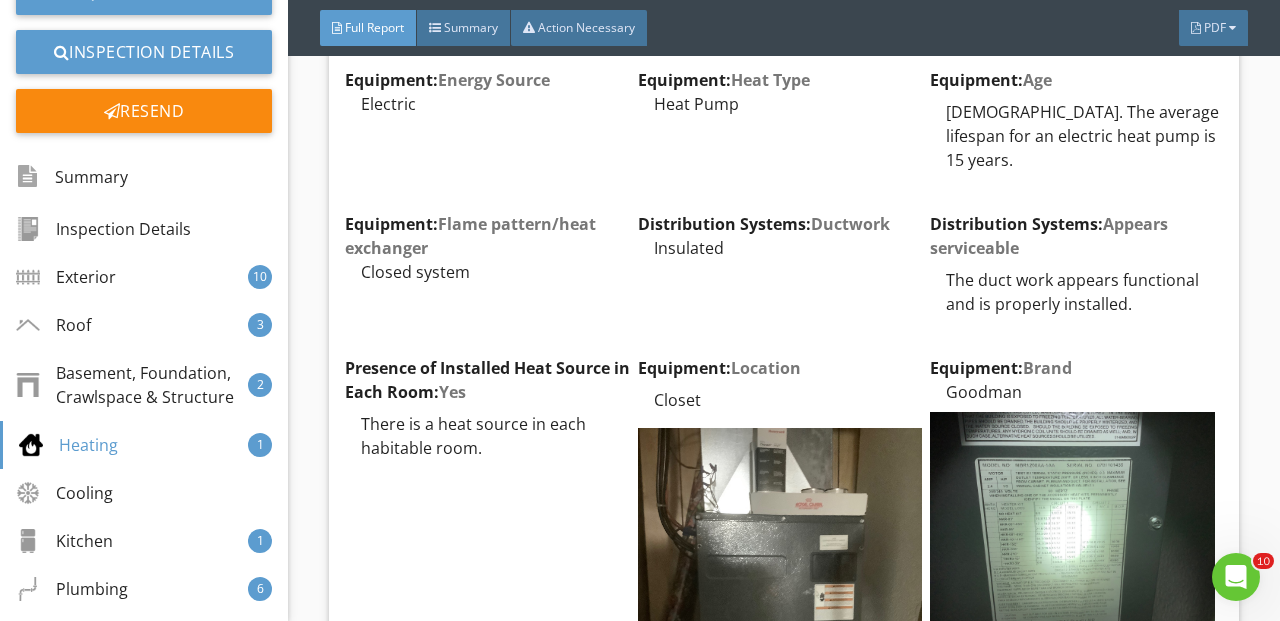 scroll, scrollTop: 7828, scrollLeft: 0, axis: vertical 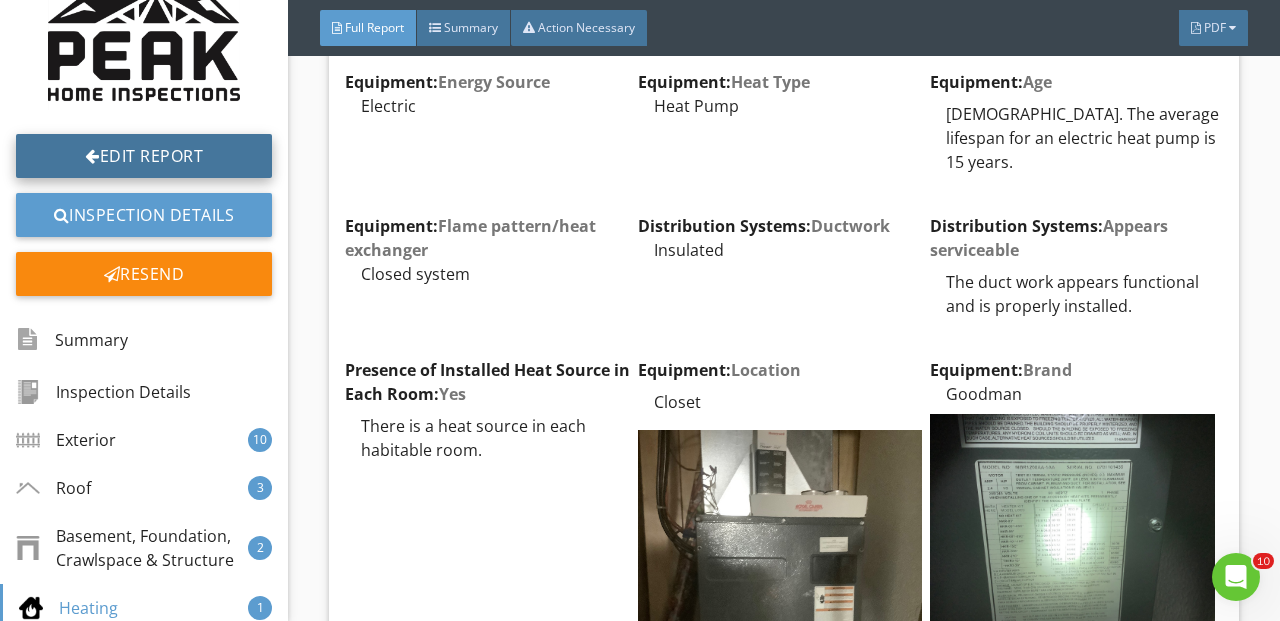 click on "Edit Report" at bounding box center [144, 156] 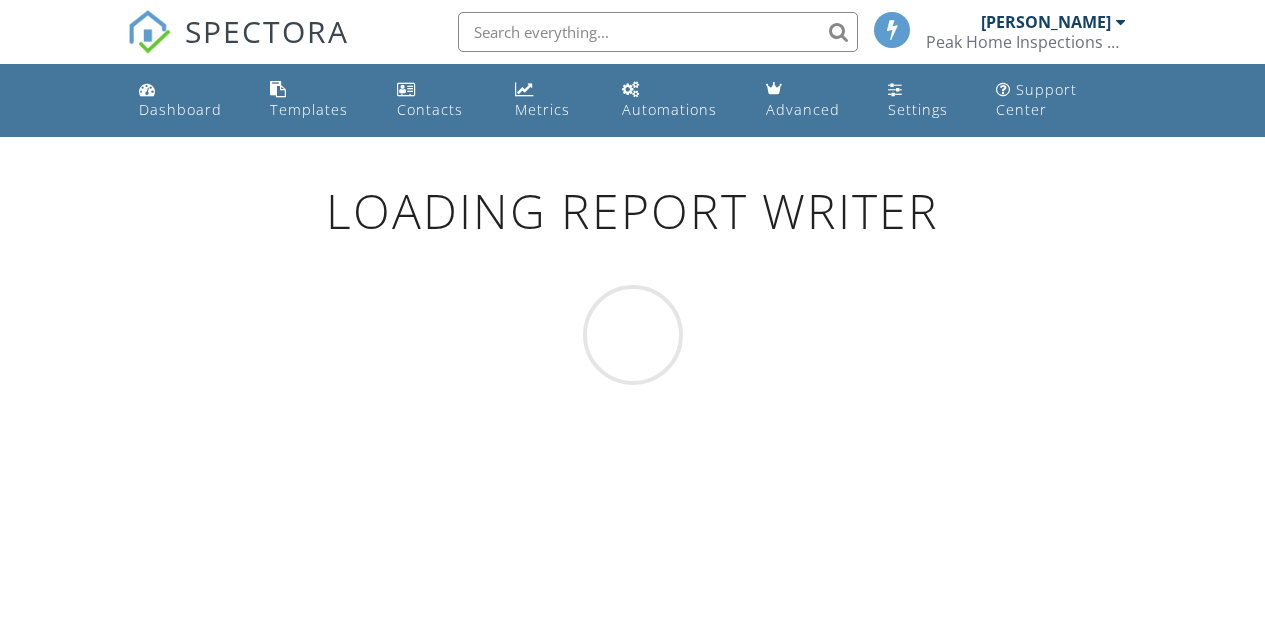 scroll, scrollTop: 0, scrollLeft: 0, axis: both 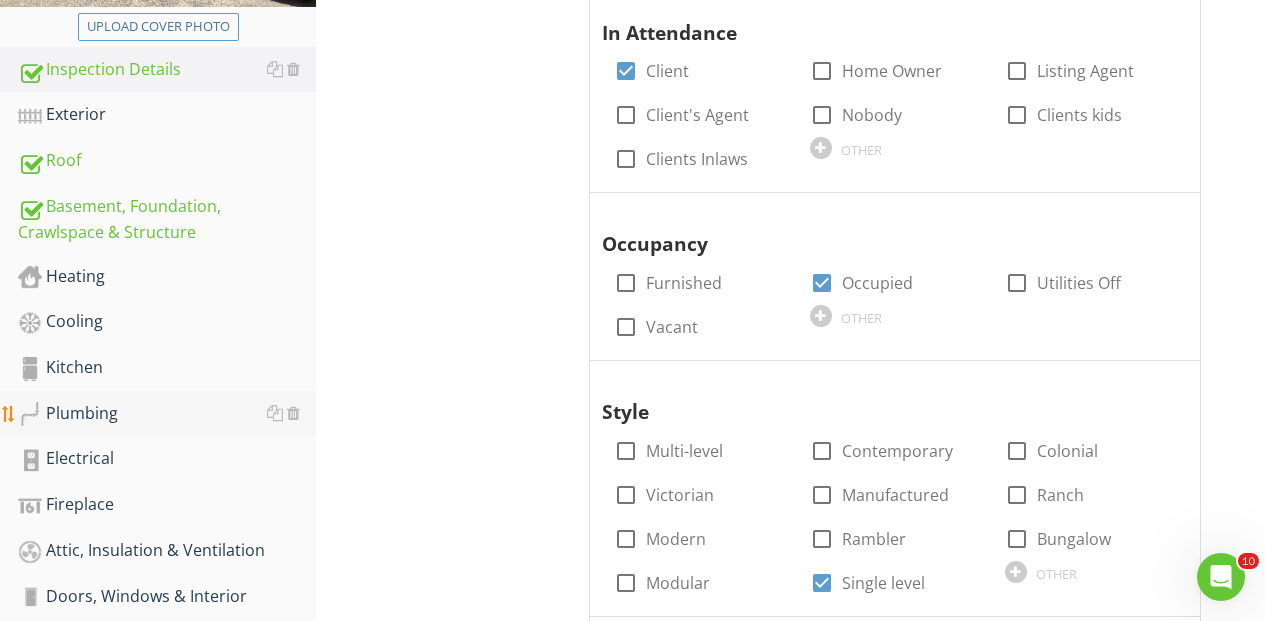 click on "Plumbing" at bounding box center [167, 414] 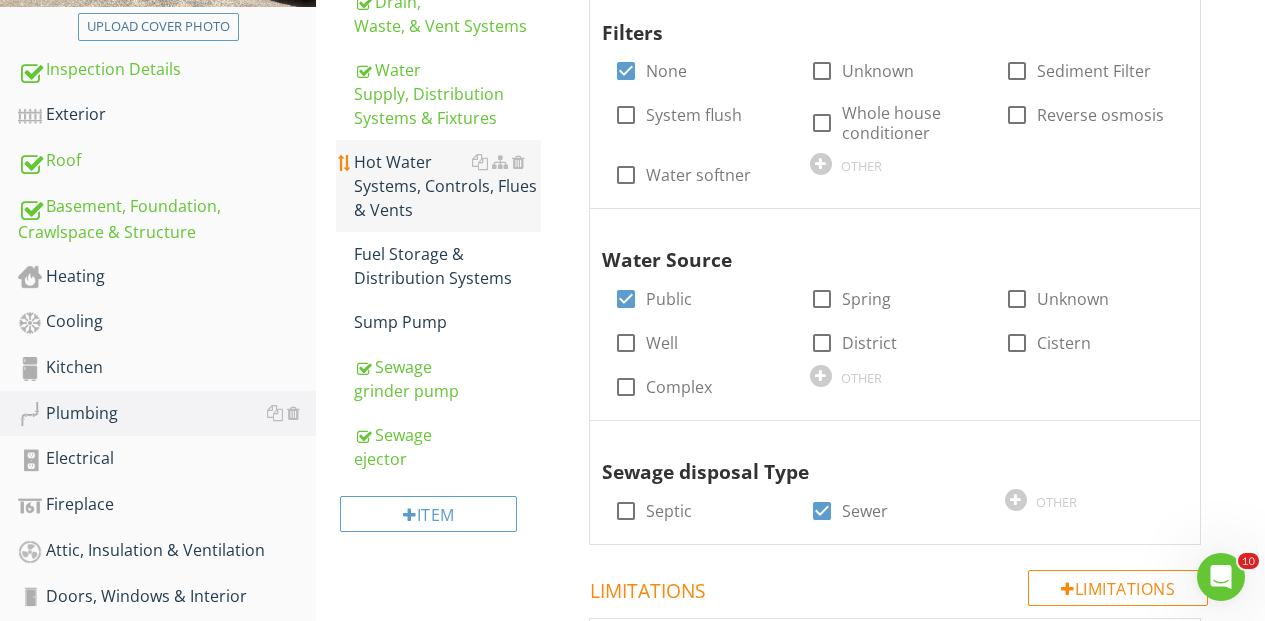click on "Hot Water Systems, Controls, Flues & Vents" at bounding box center [447, 186] 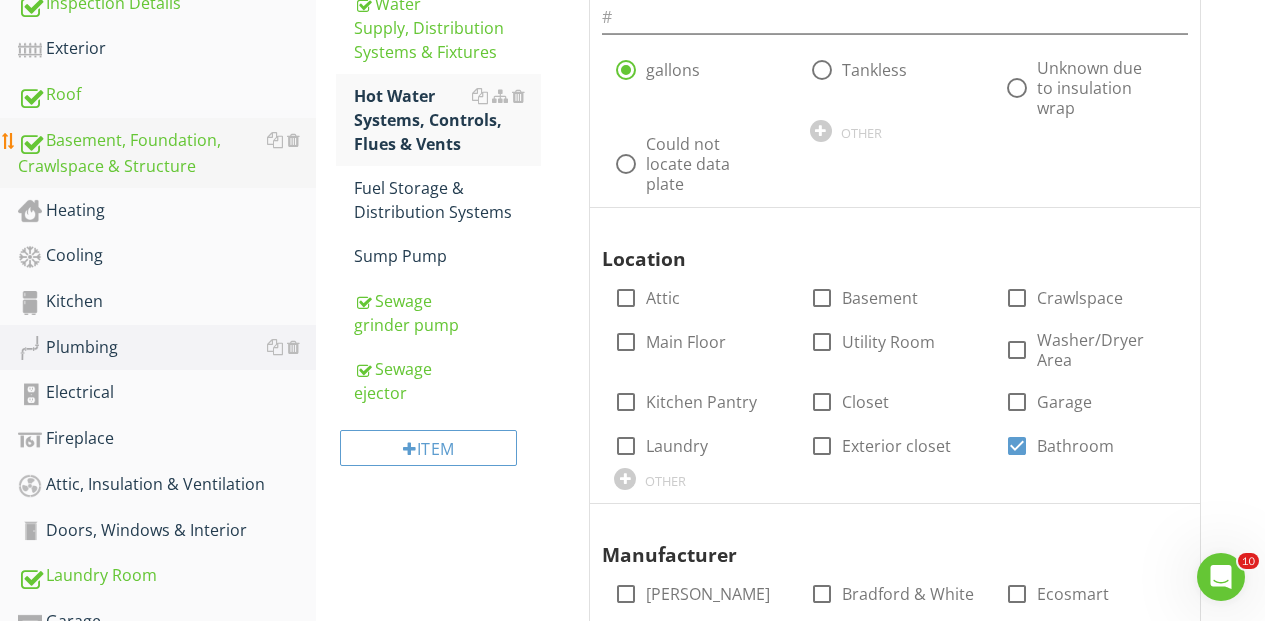 scroll, scrollTop: 518, scrollLeft: 0, axis: vertical 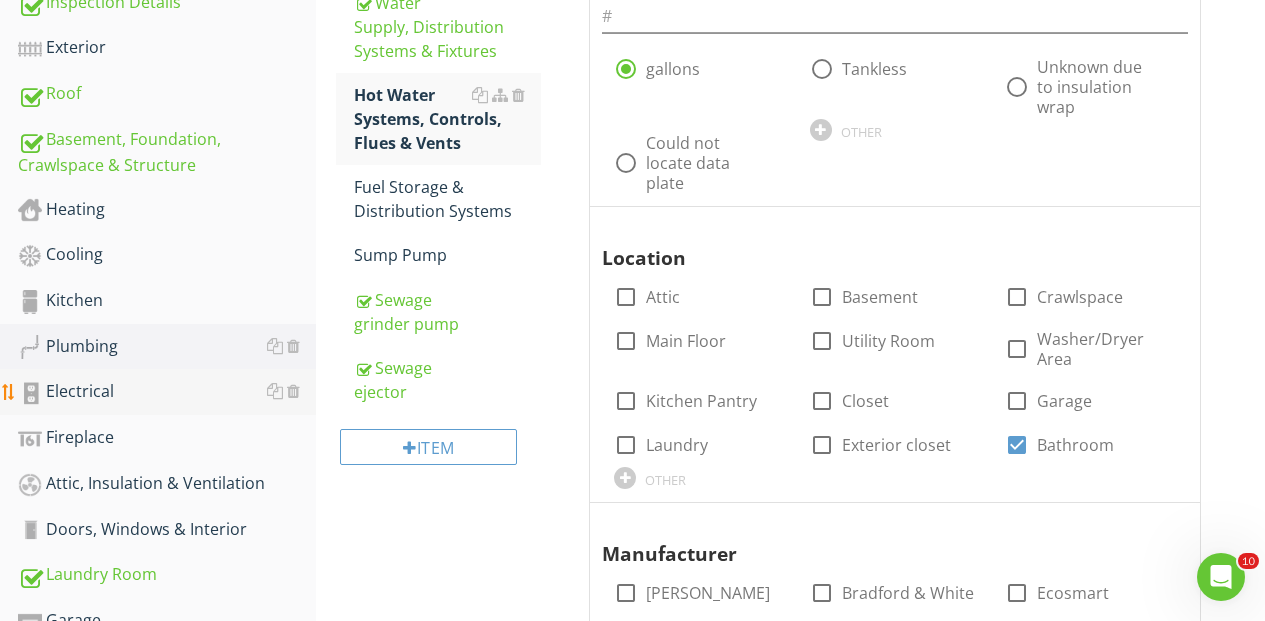 click on "Electrical" at bounding box center (167, 392) 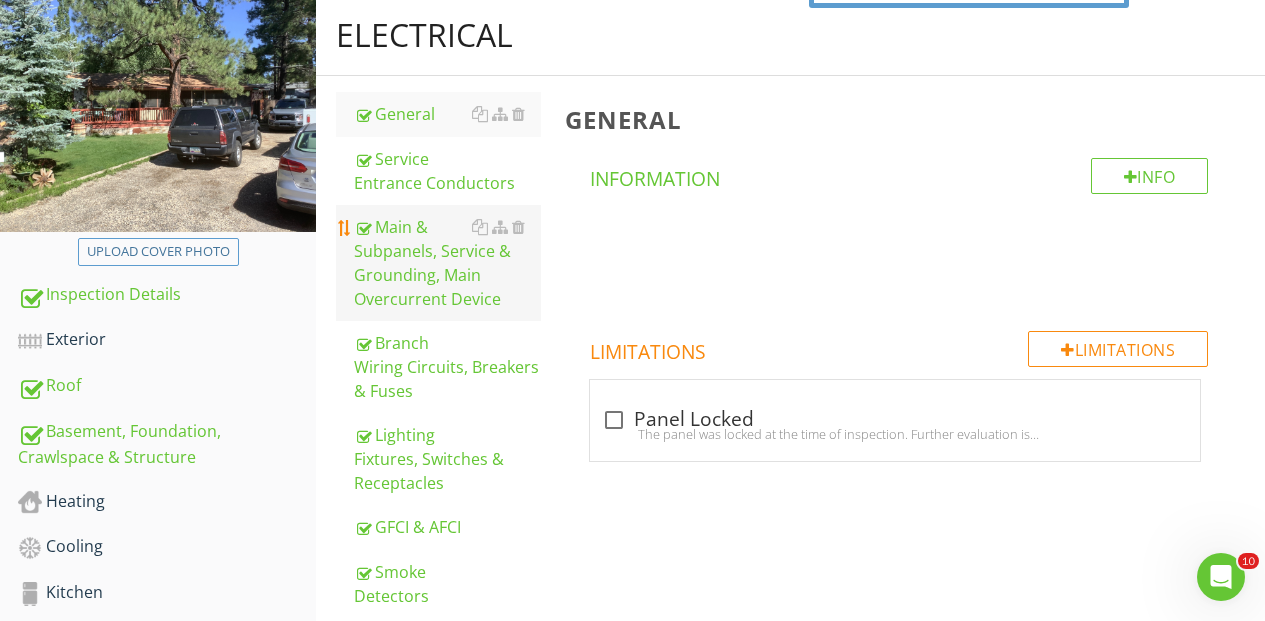scroll, scrollTop: 225, scrollLeft: 0, axis: vertical 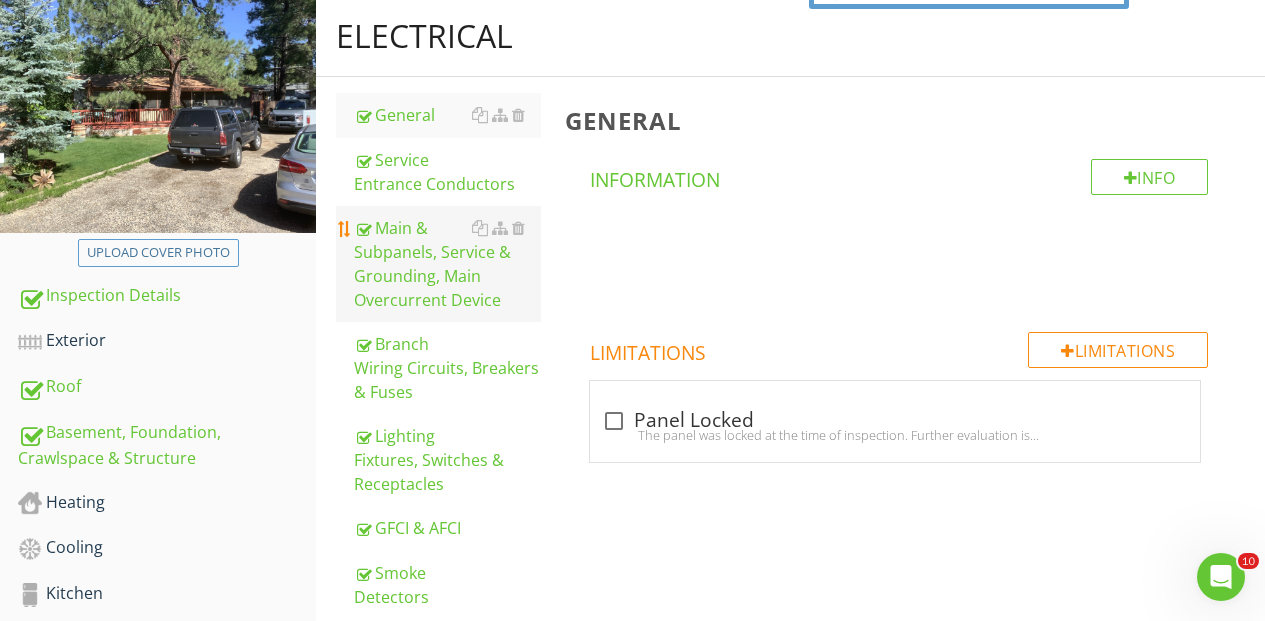 click on "Main & Subpanels, Service & Grounding, Main Overcurrent Device" at bounding box center (447, 264) 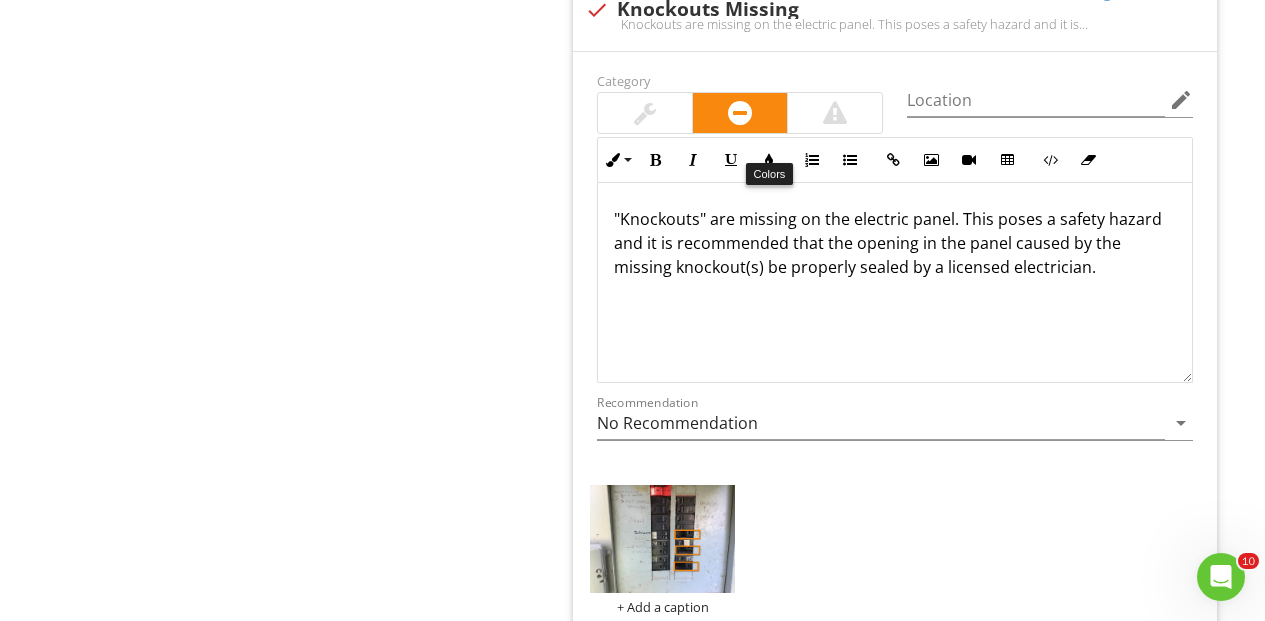 scroll, scrollTop: 2852, scrollLeft: 0, axis: vertical 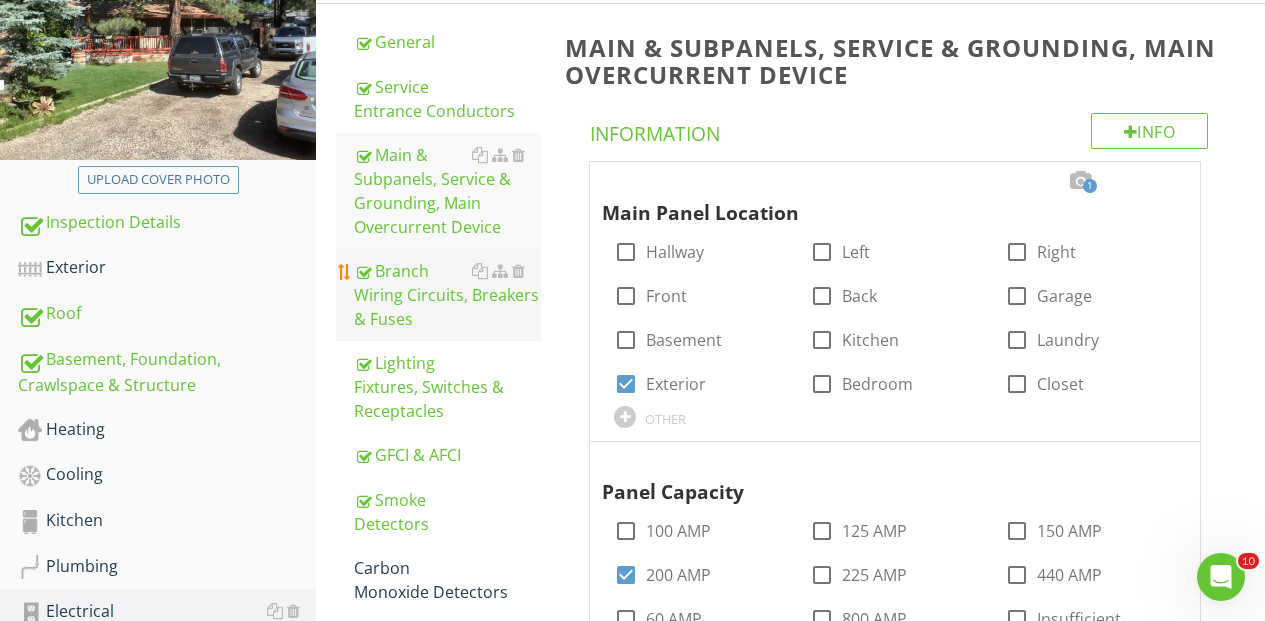 click on "Branch Wiring Circuits, Breakers & Fuses" at bounding box center (447, 295) 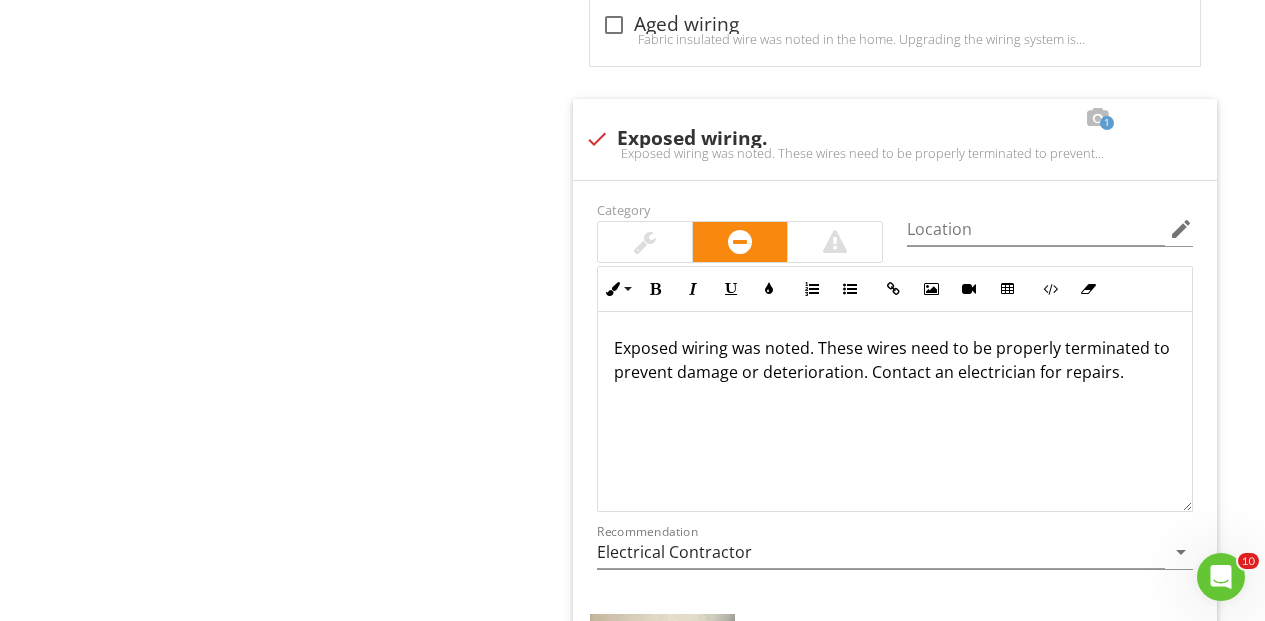 scroll, scrollTop: 1428, scrollLeft: 0, axis: vertical 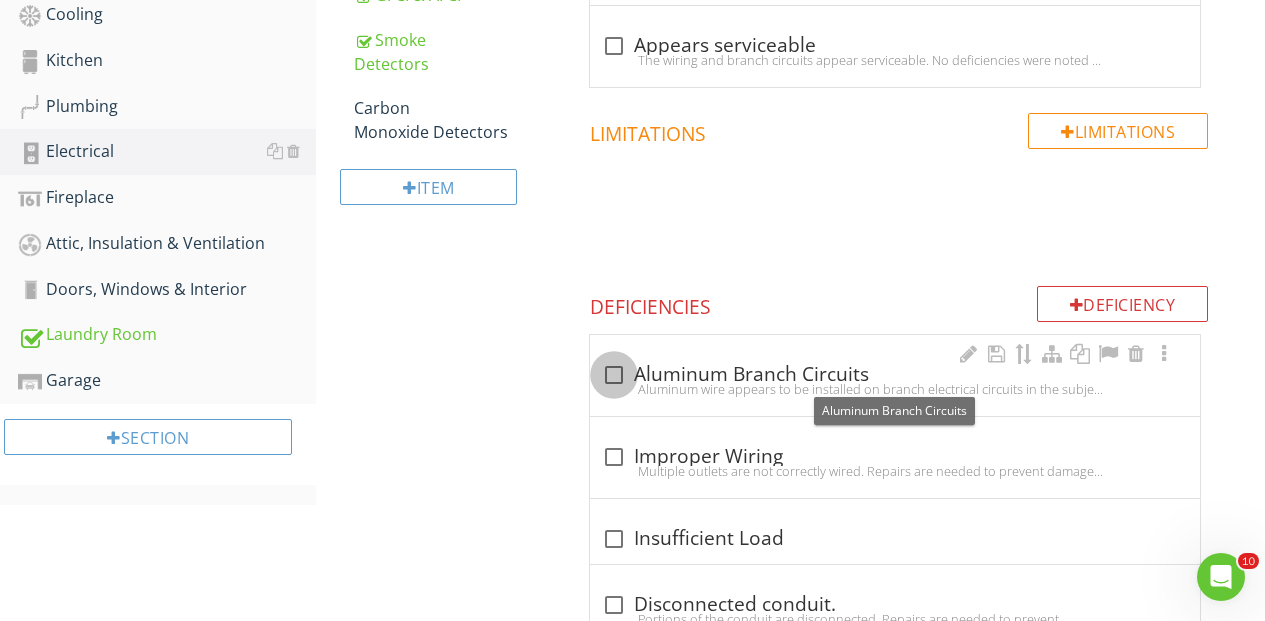 click at bounding box center [614, 375] 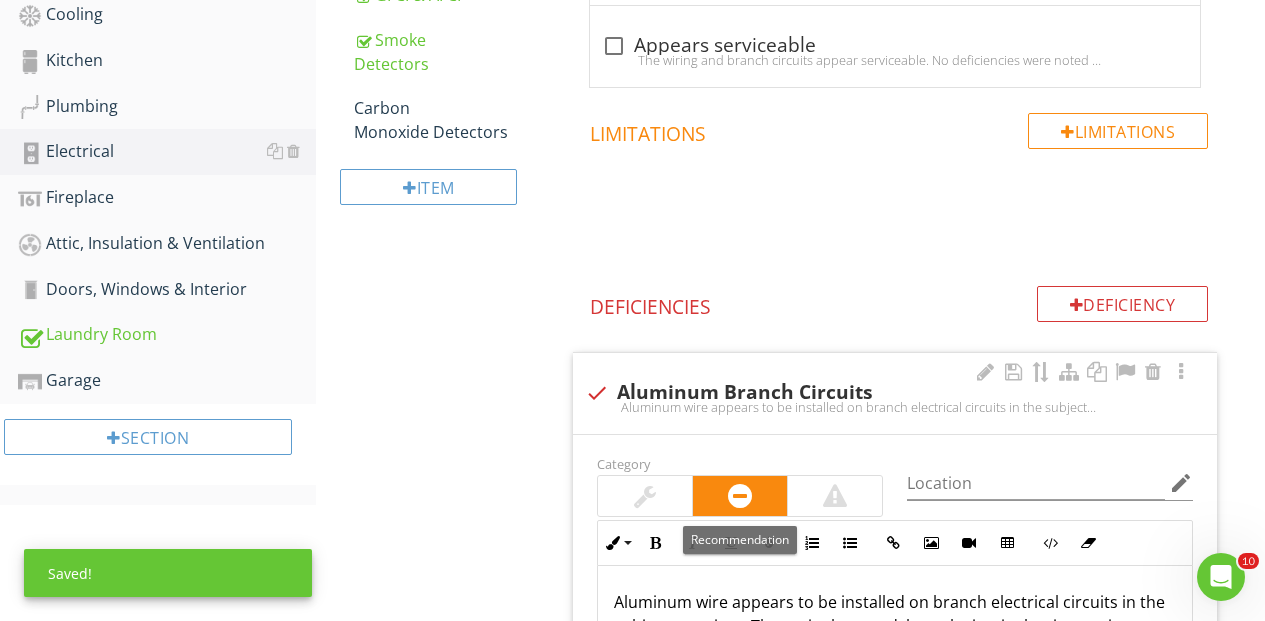 scroll, scrollTop: 890, scrollLeft: 0, axis: vertical 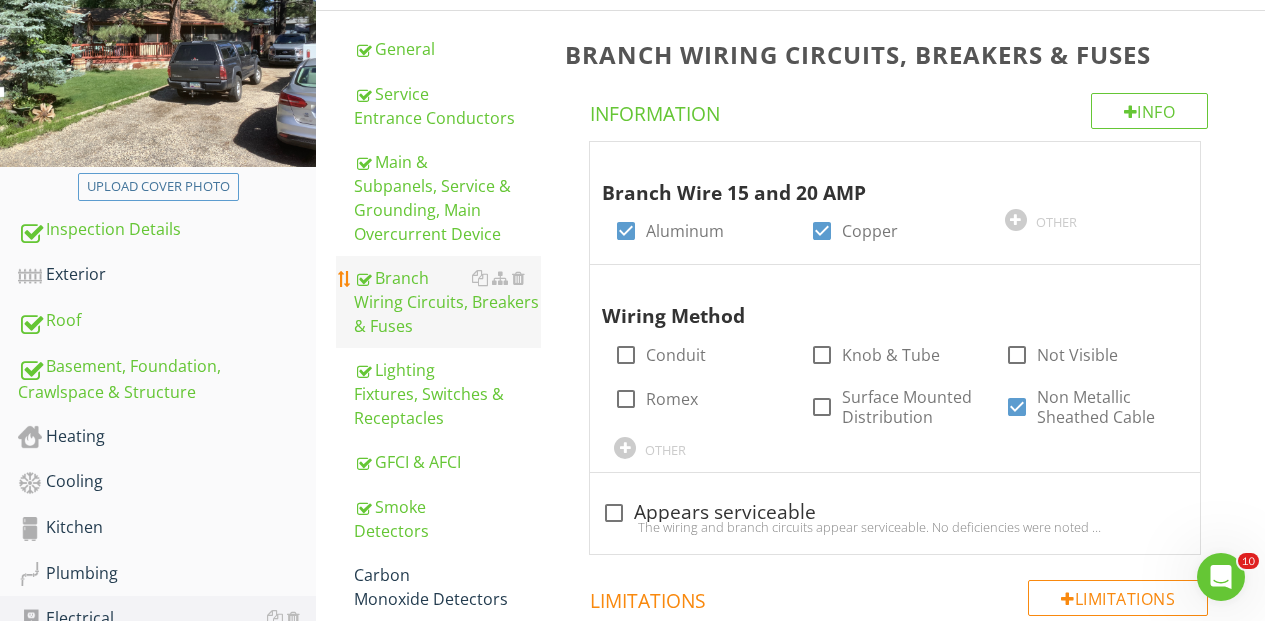 click on "Branch Wiring Circuits, Breakers & Fuses" at bounding box center (447, 302) 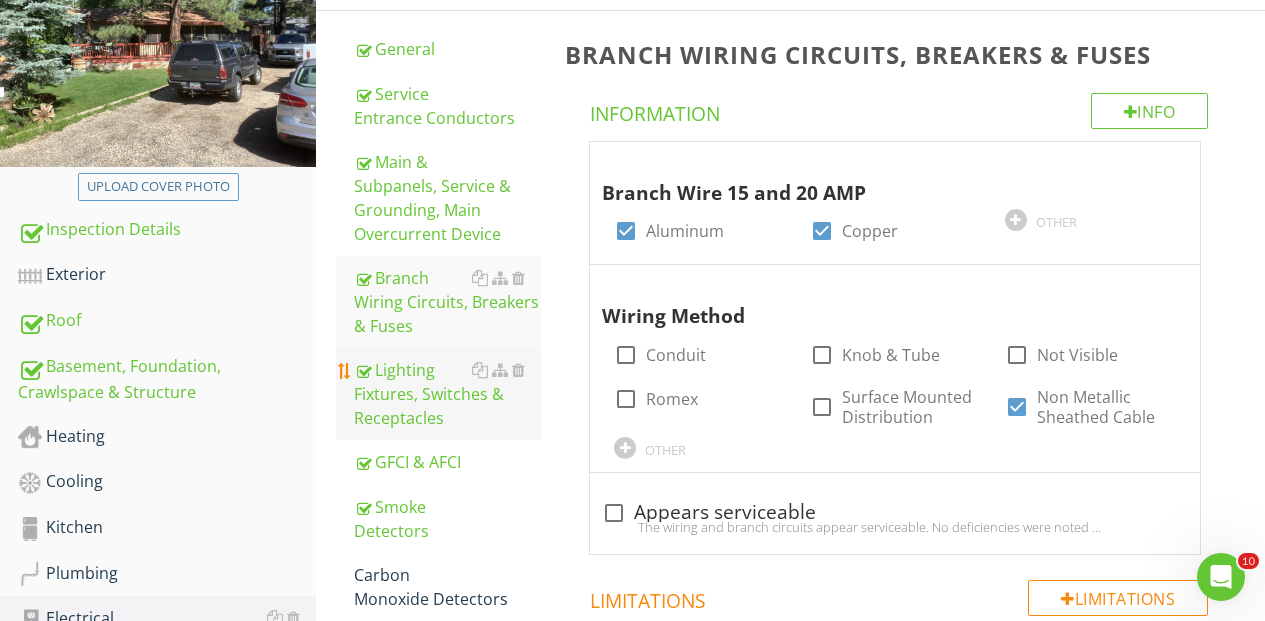 click on "Lighting Fixtures, Switches & Receptacles" at bounding box center [447, 394] 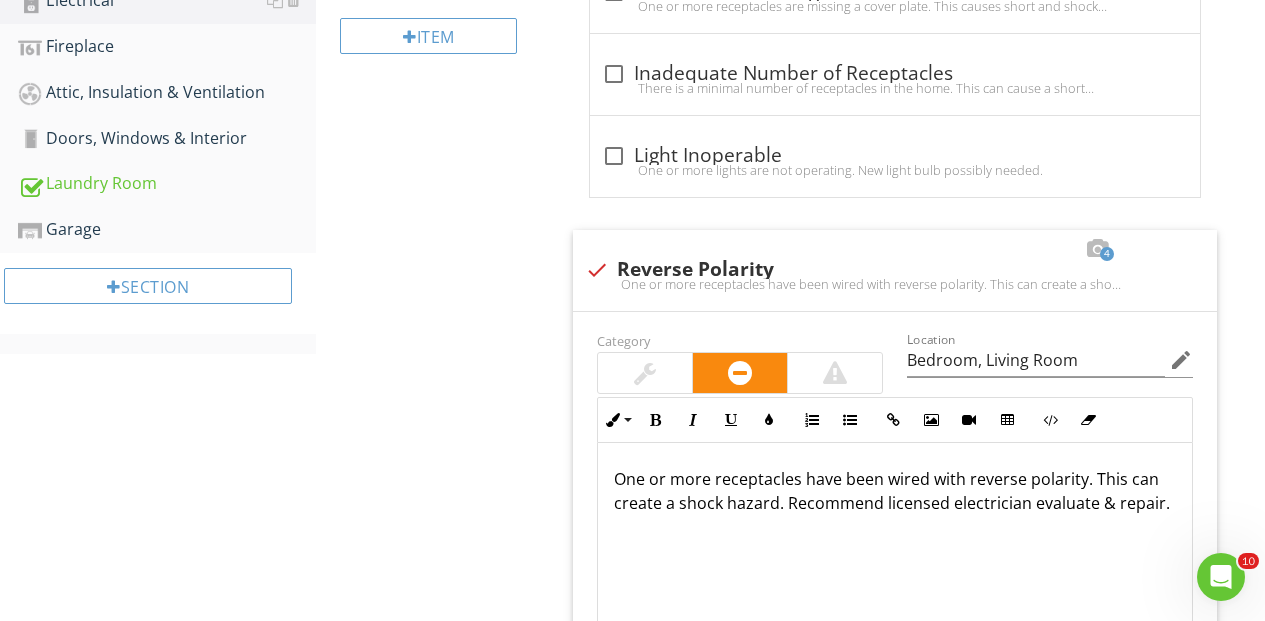 scroll, scrollTop: 1024, scrollLeft: 0, axis: vertical 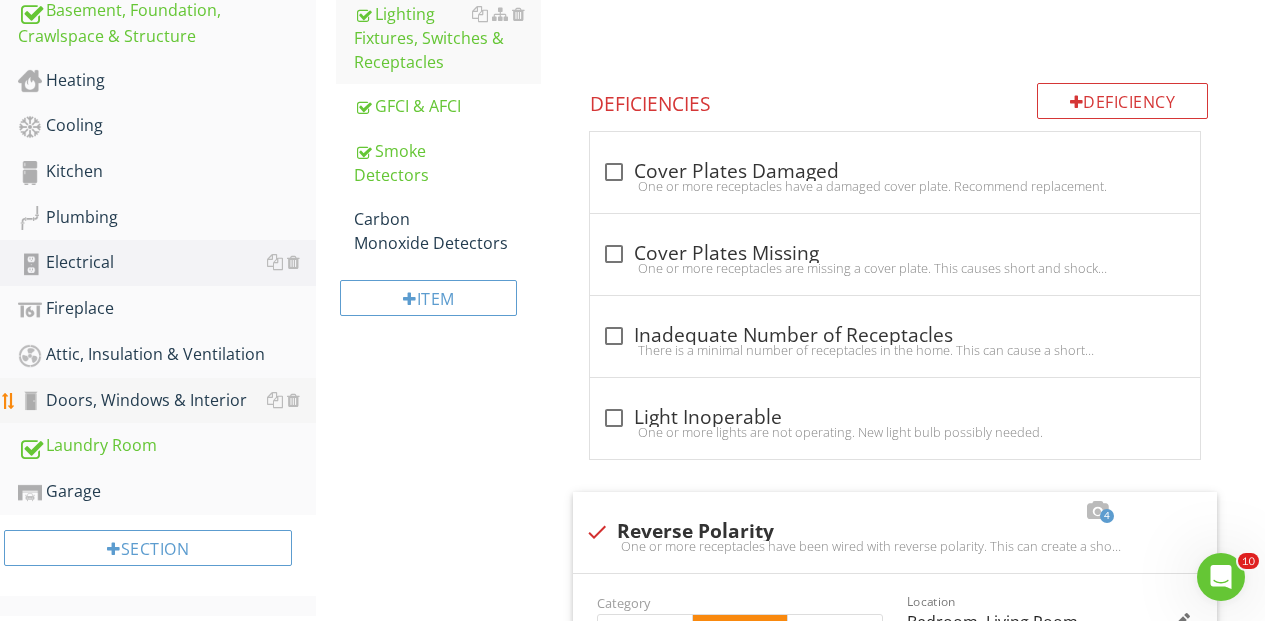 click on "Doors, Windows & Interior" at bounding box center (167, 401) 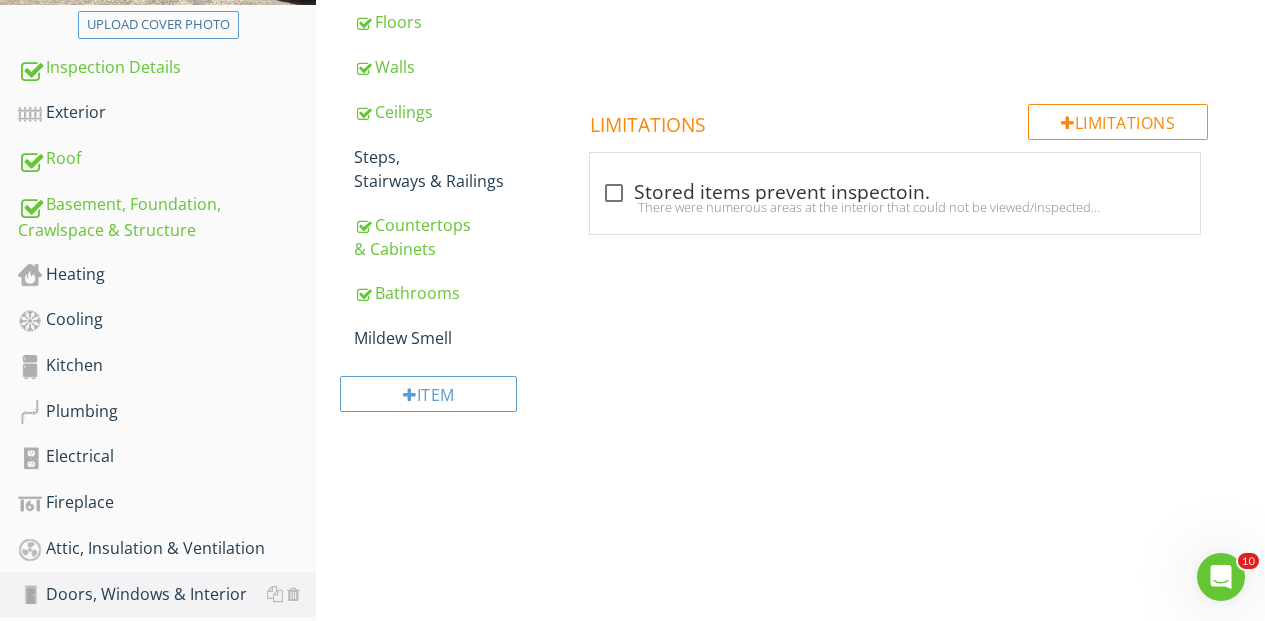 scroll, scrollTop: 447, scrollLeft: 0, axis: vertical 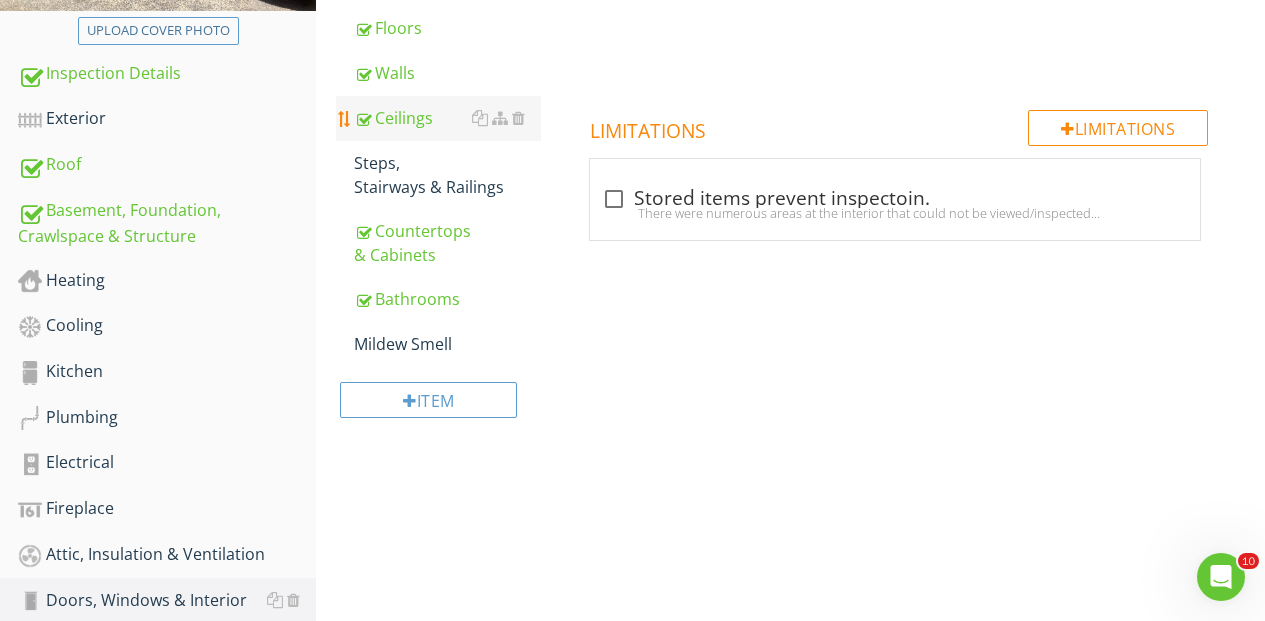 click on "Ceilings" at bounding box center (447, 118) 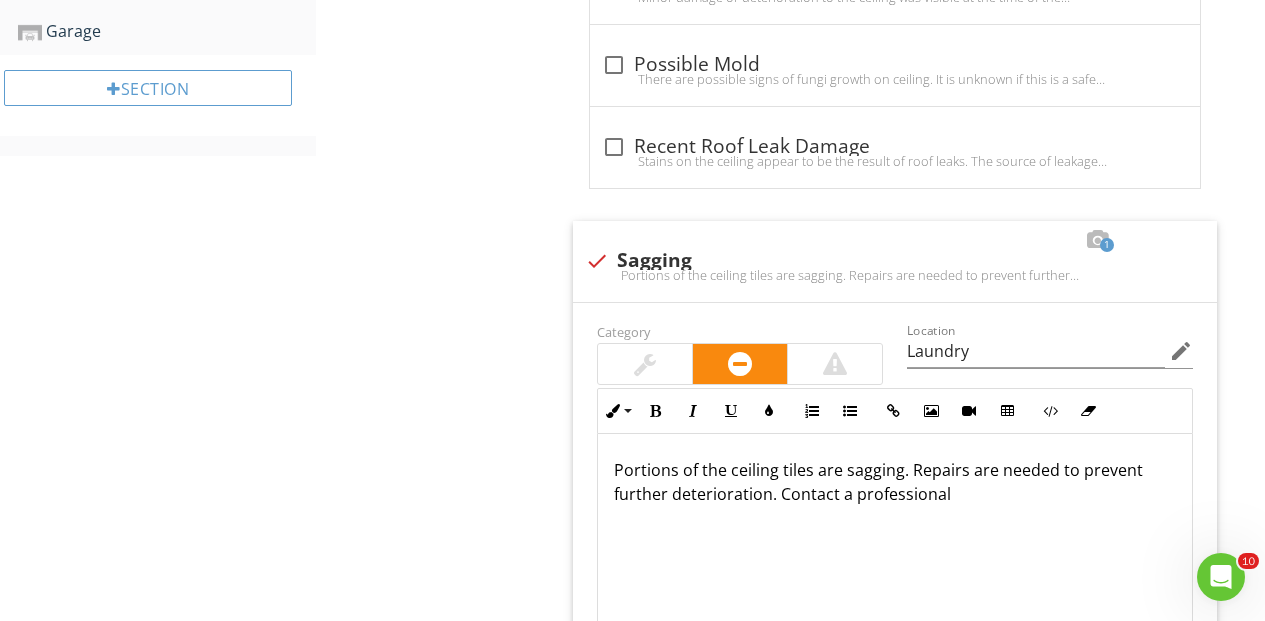 scroll, scrollTop: 1235, scrollLeft: 0, axis: vertical 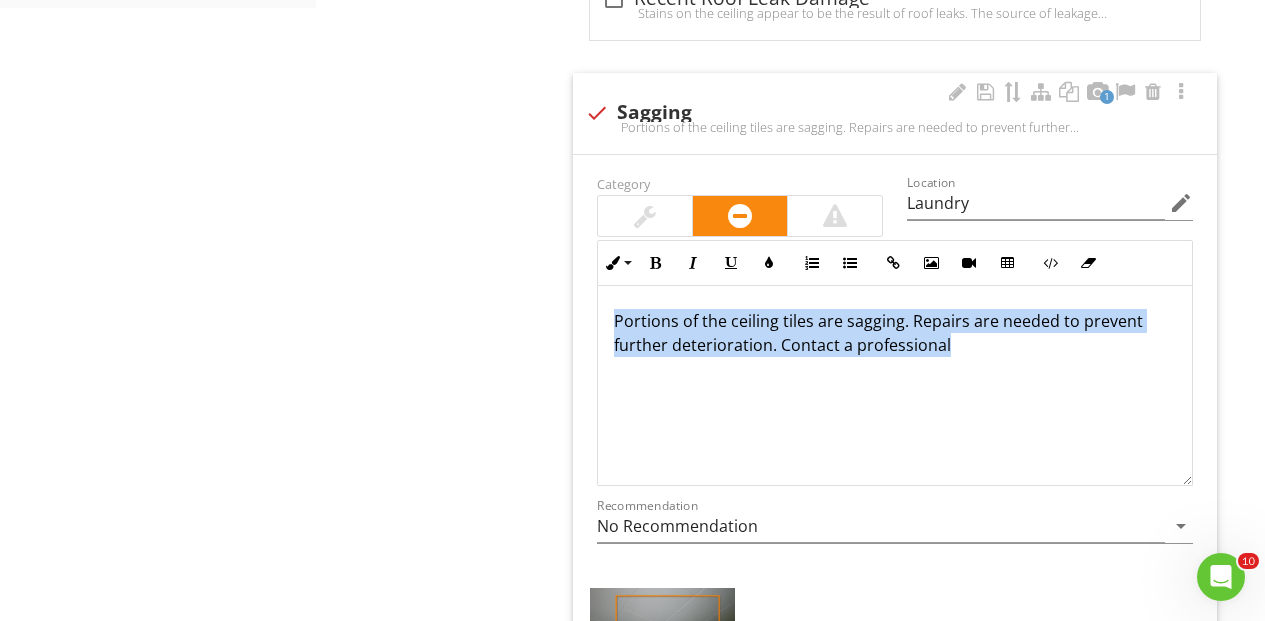 drag, startPoint x: 609, startPoint y: 313, endPoint x: 988, endPoint y: 370, distance: 383.2623 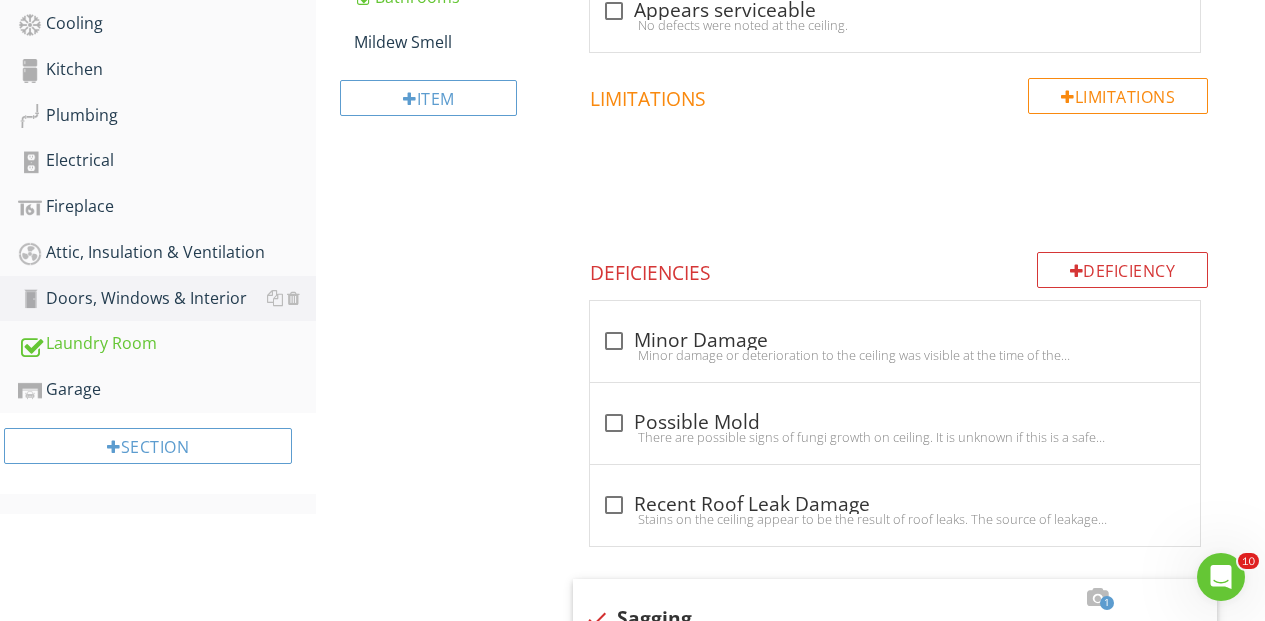 scroll, scrollTop: 748, scrollLeft: 0, axis: vertical 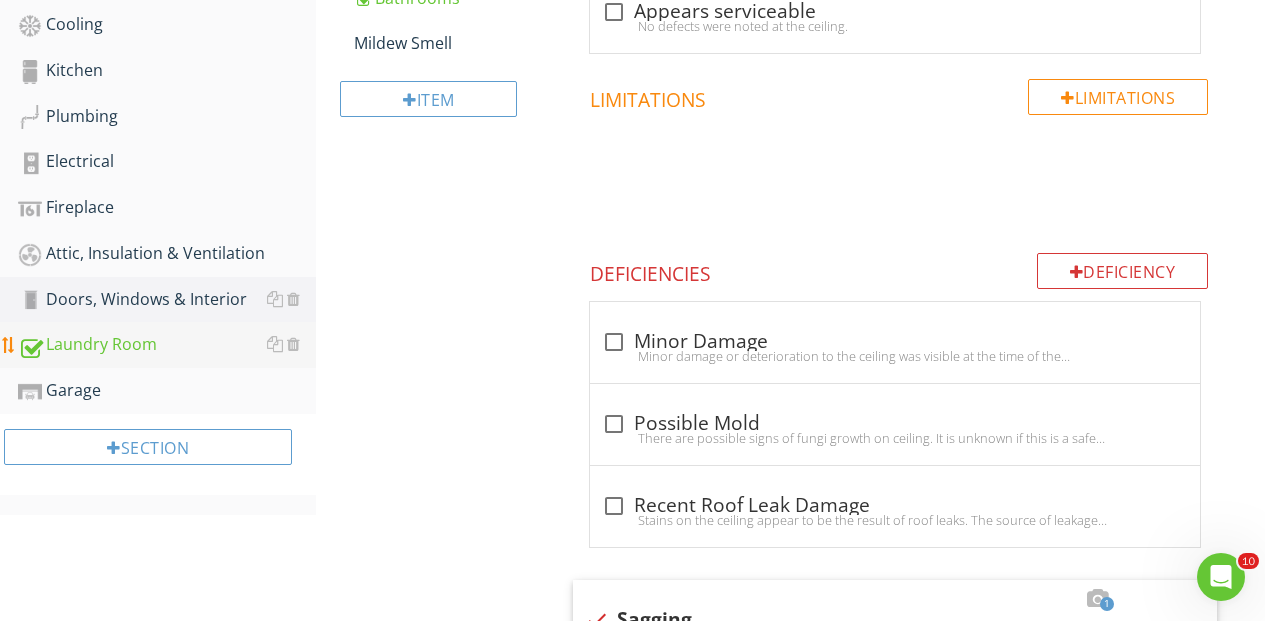 click on "Laundry Room" at bounding box center (167, 345) 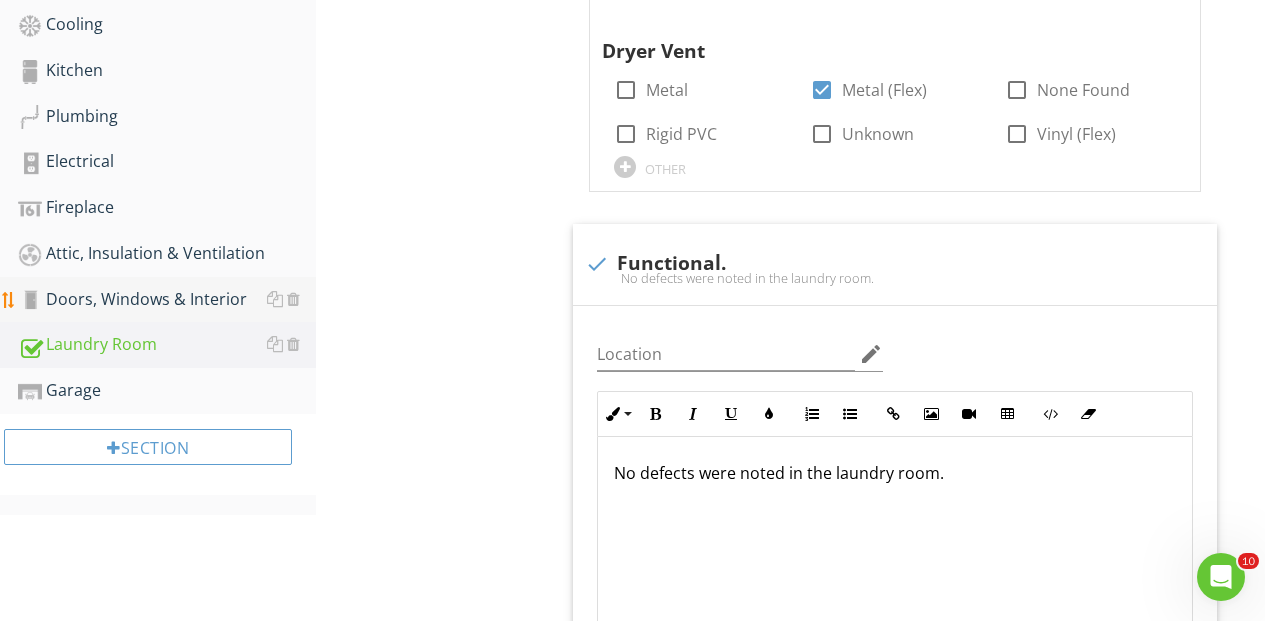 click on "Doors, Windows & Interior" at bounding box center [167, 300] 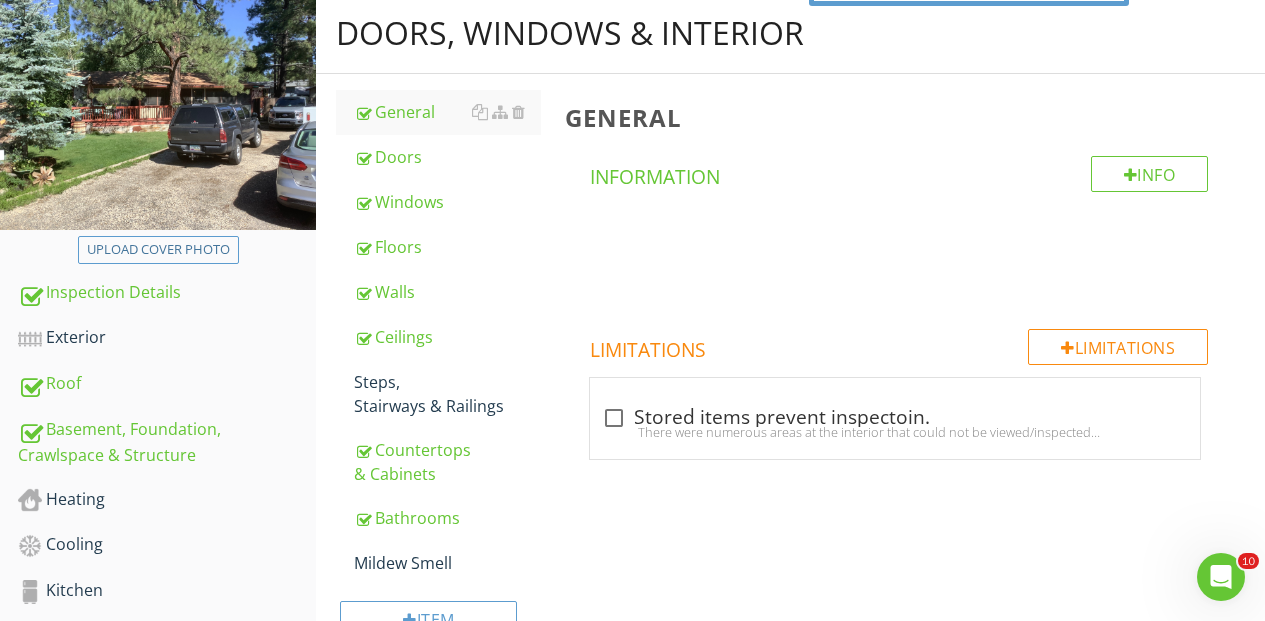 scroll, scrollTop: 227, scrollLeft: 0, axis: vertical 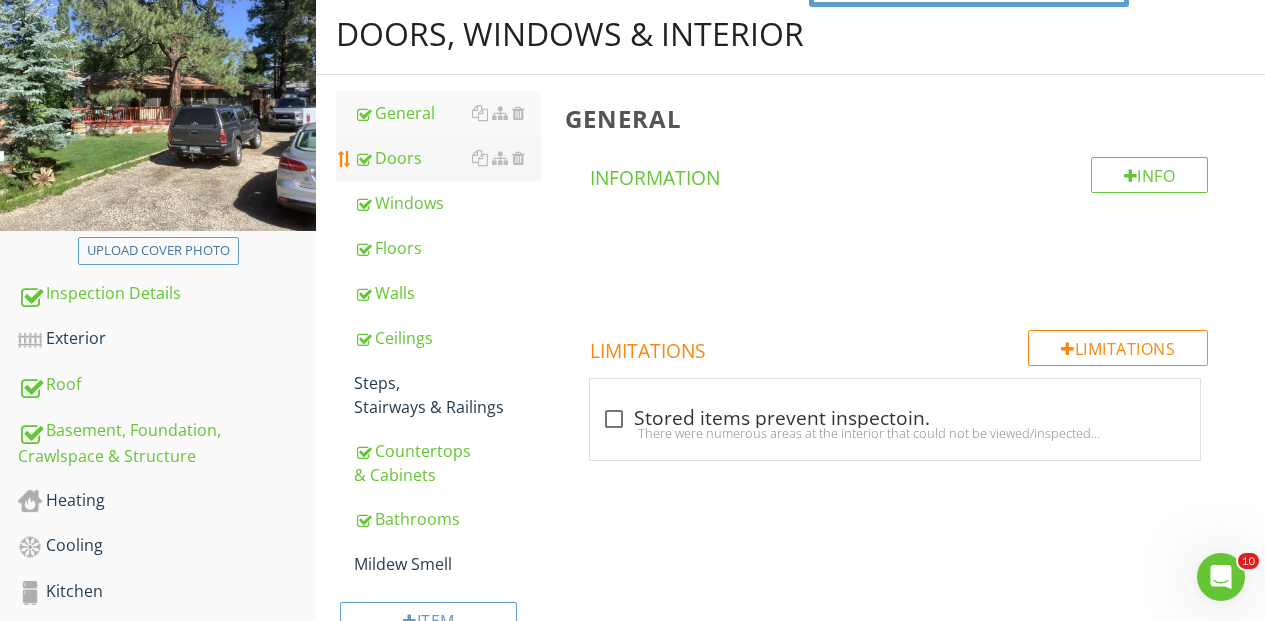 click on "Doors" at bounding box center [447, 158] 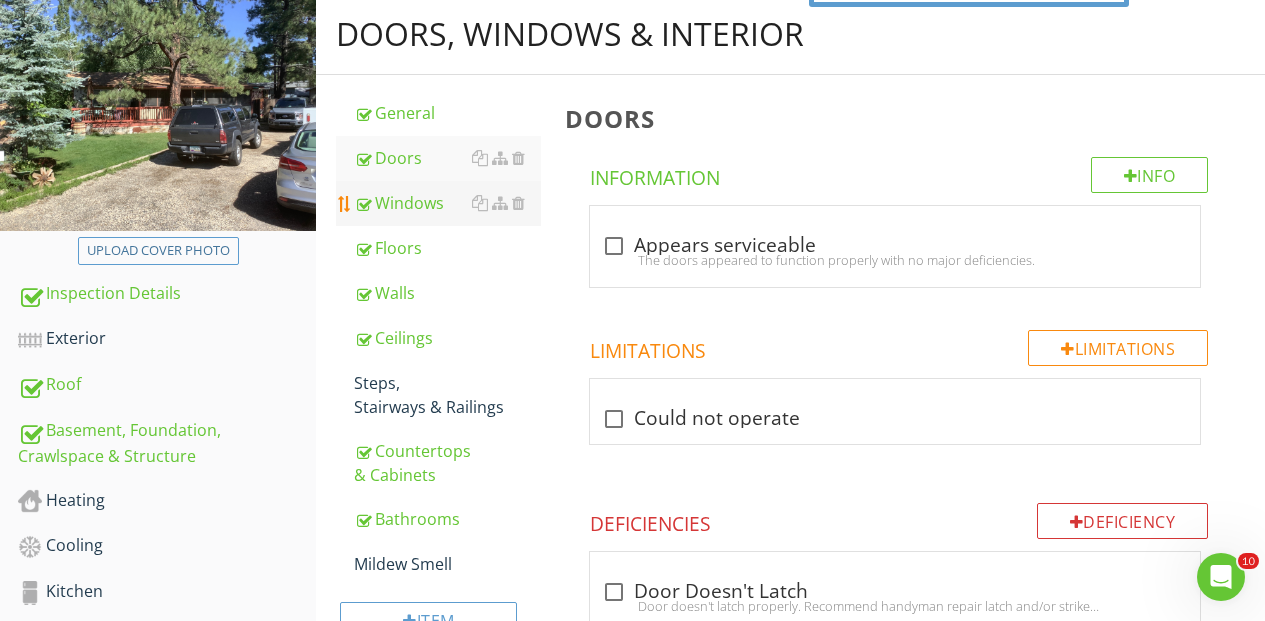 click on "Windows" at bounding box center [447, 203] 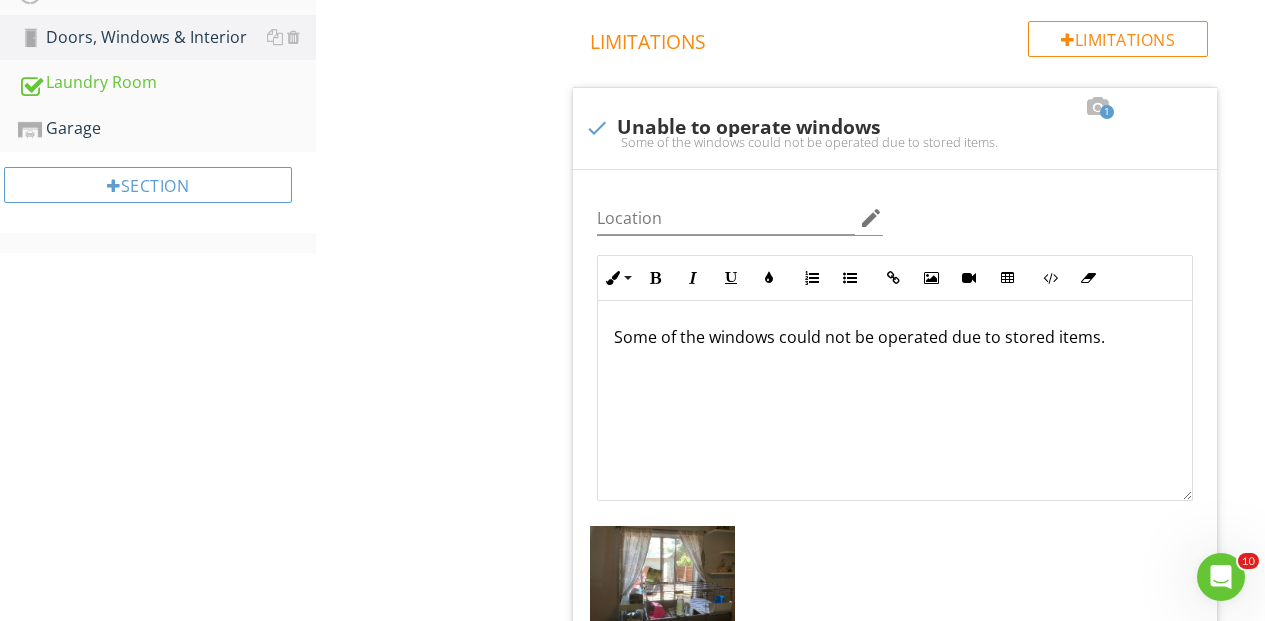scroll, scrollTop: 1011, scrollLeft: 0, axis: vertical 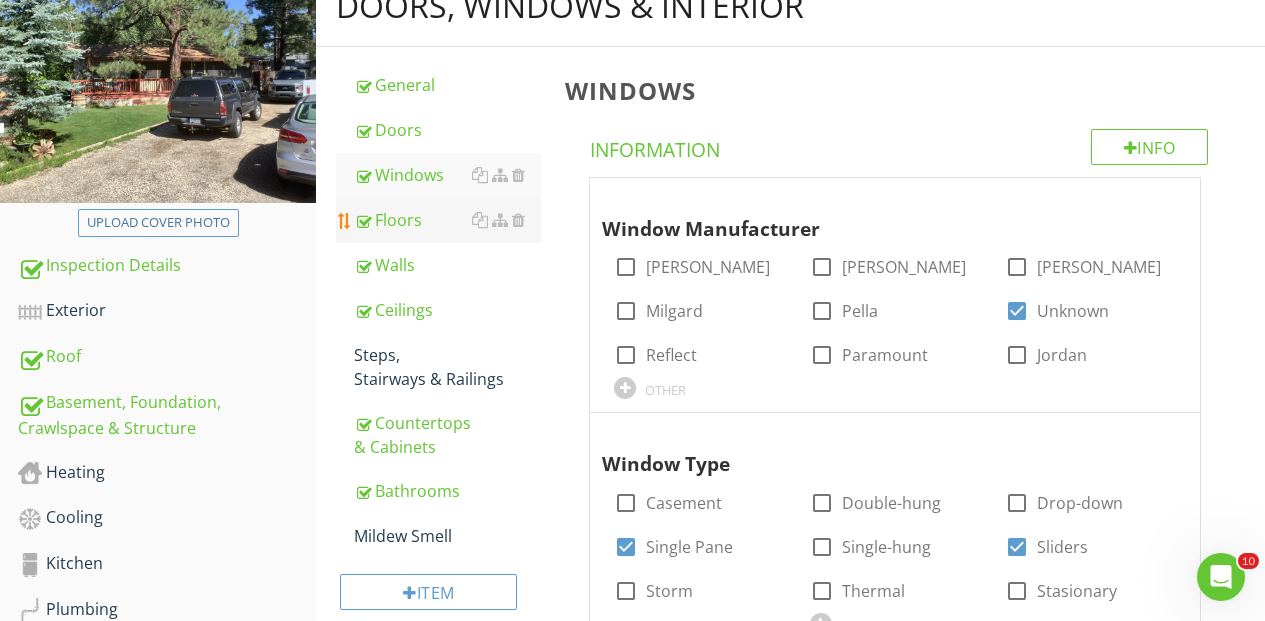 click on "Floors" at bounding box center (447, 220) 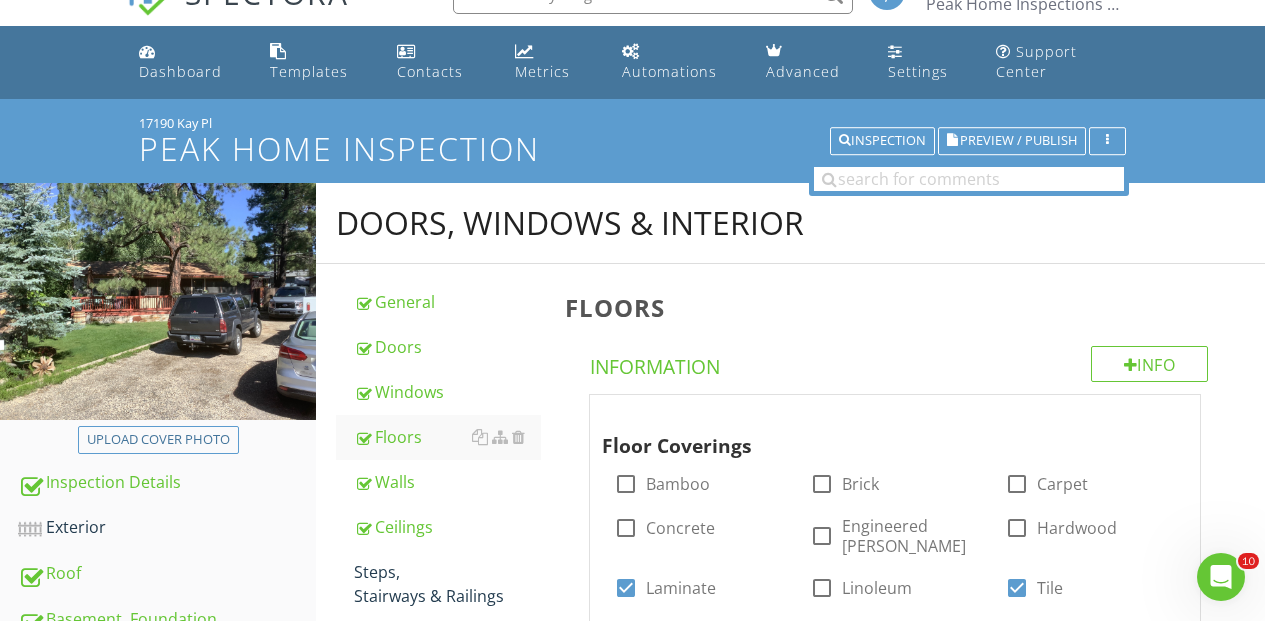 scroll, scrollTop: 0, scrollLeft: 0, axis: both 